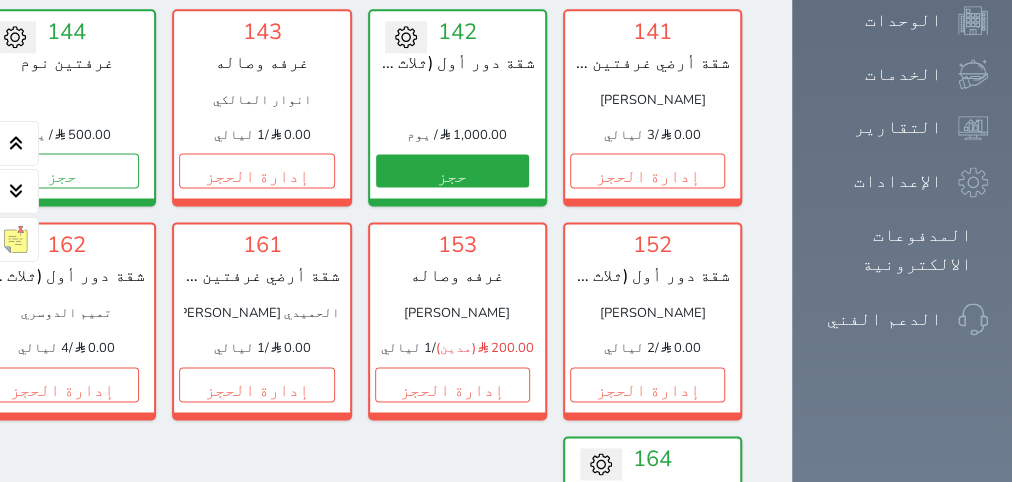 scroll, scrollTop: 1383, scrollLeft: 0, axis: vertical 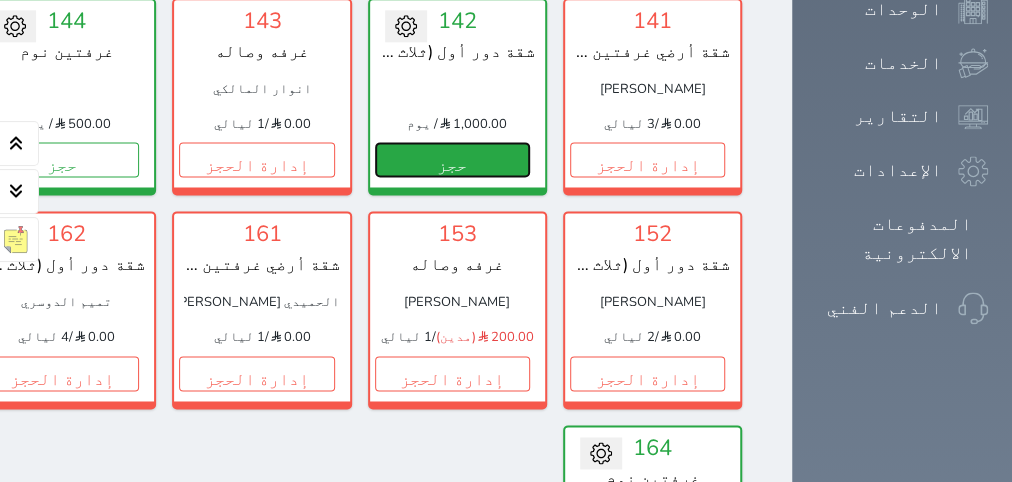 click on "حجز" at bounding box center [452, 159] 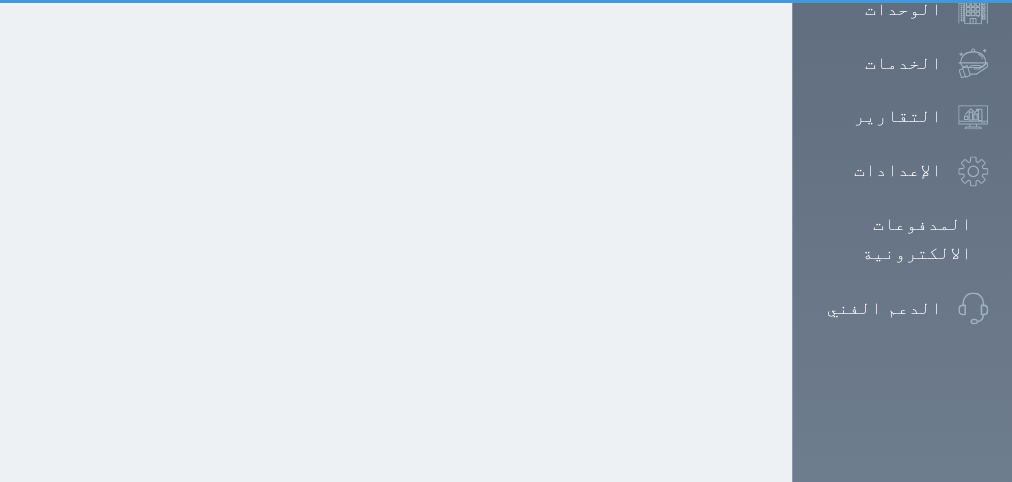 select on "1" 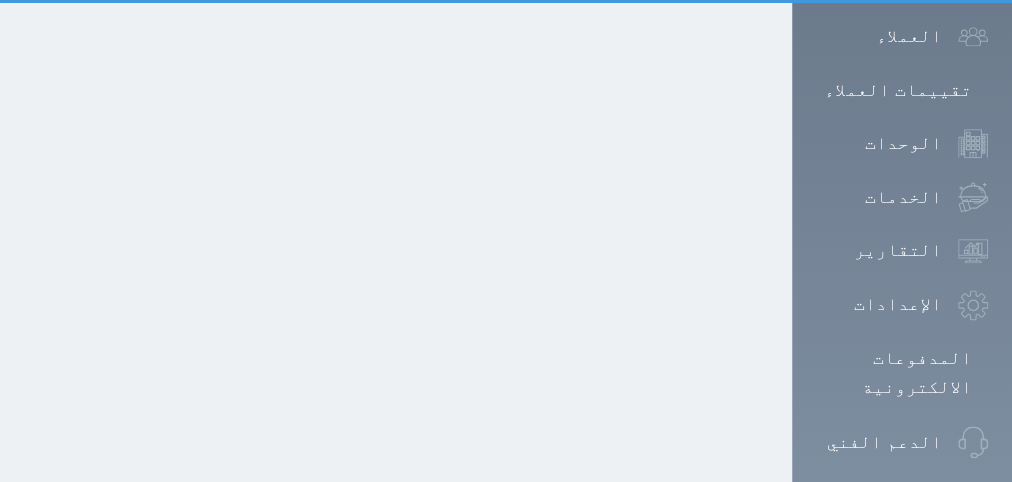 scroll, scrollTop: 96, scrollLeft: 0, axis: vertical 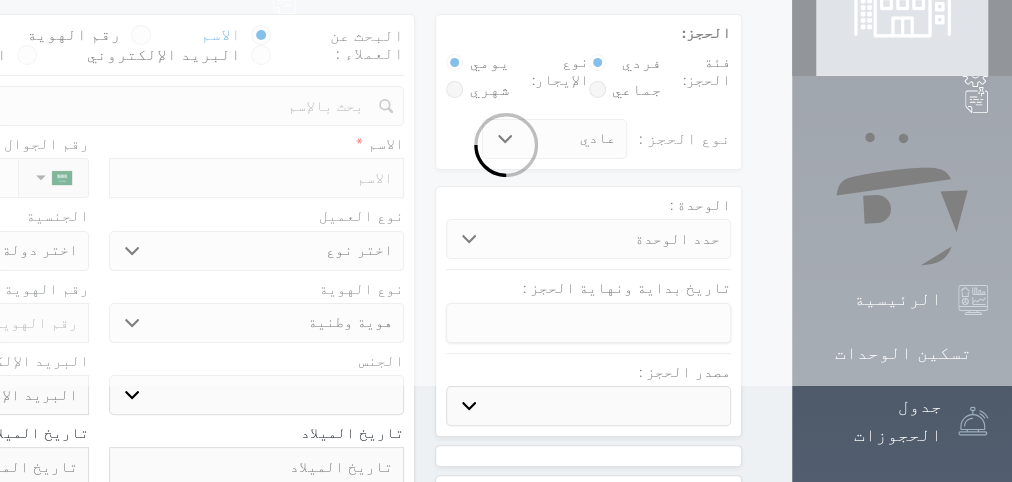 select 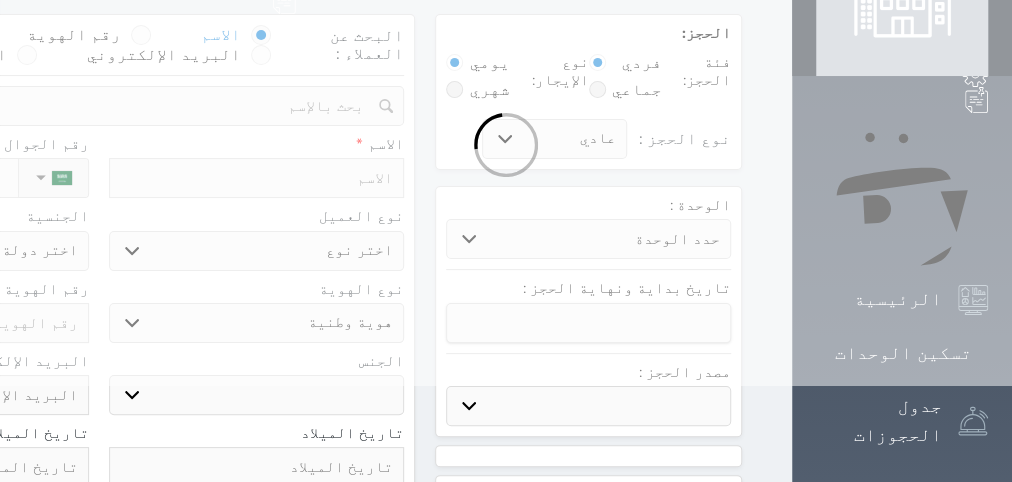 select 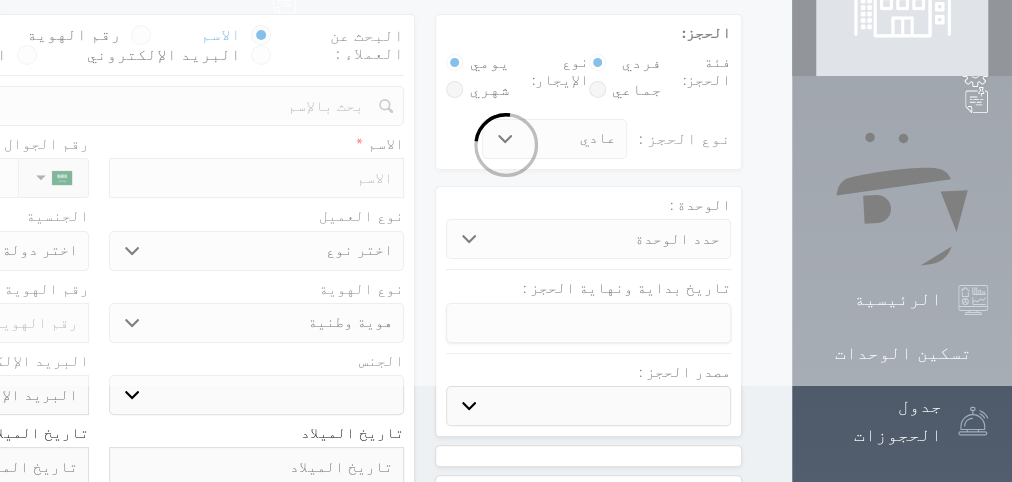 select 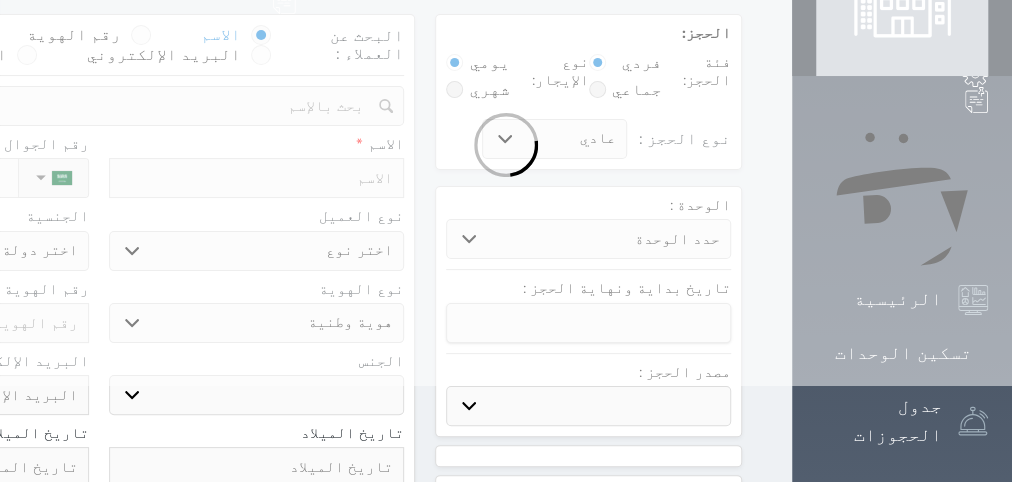 select 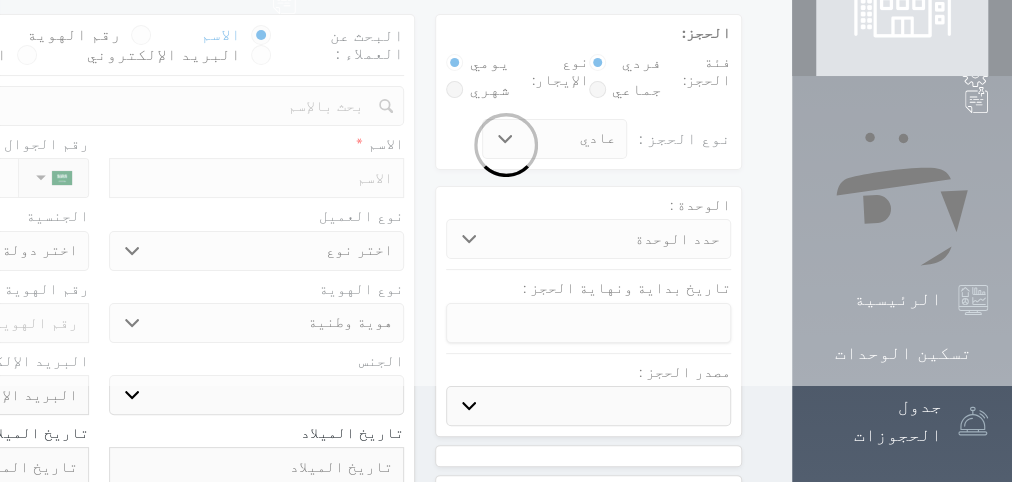 scroll, scrollTop: 0, scrollLeft: 0, axis: both 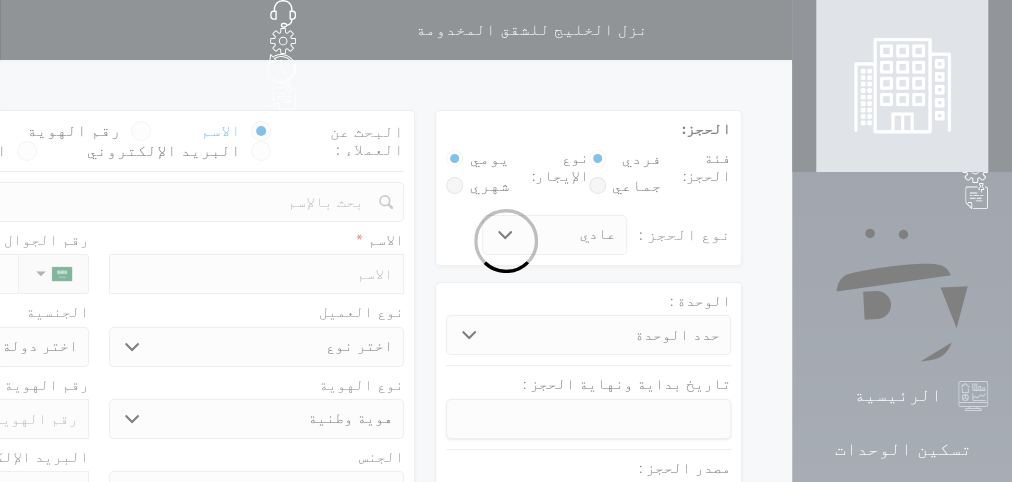 select 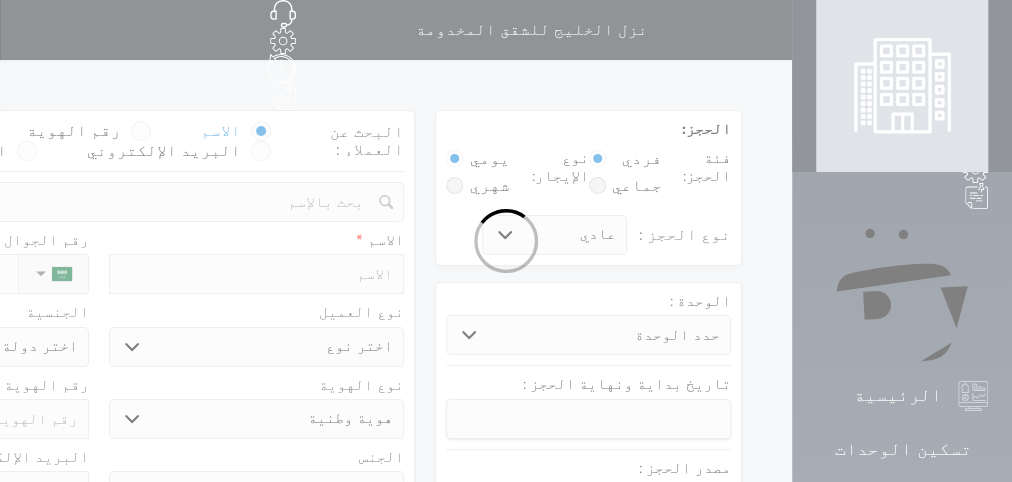 select on "5743" 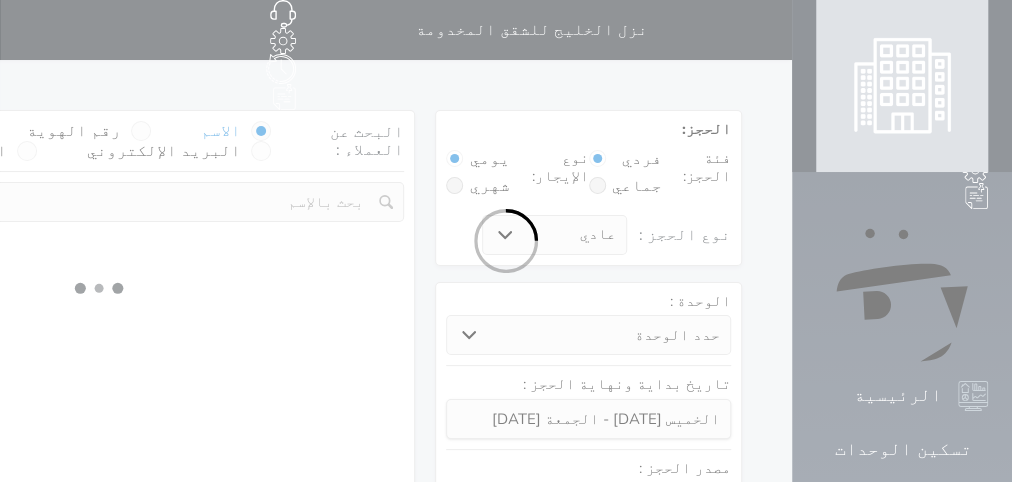 select 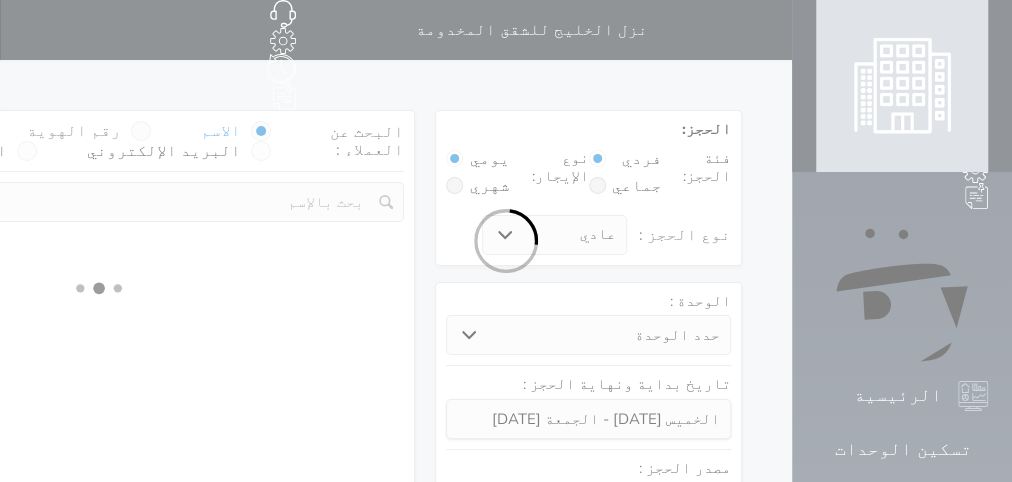 select on "1" 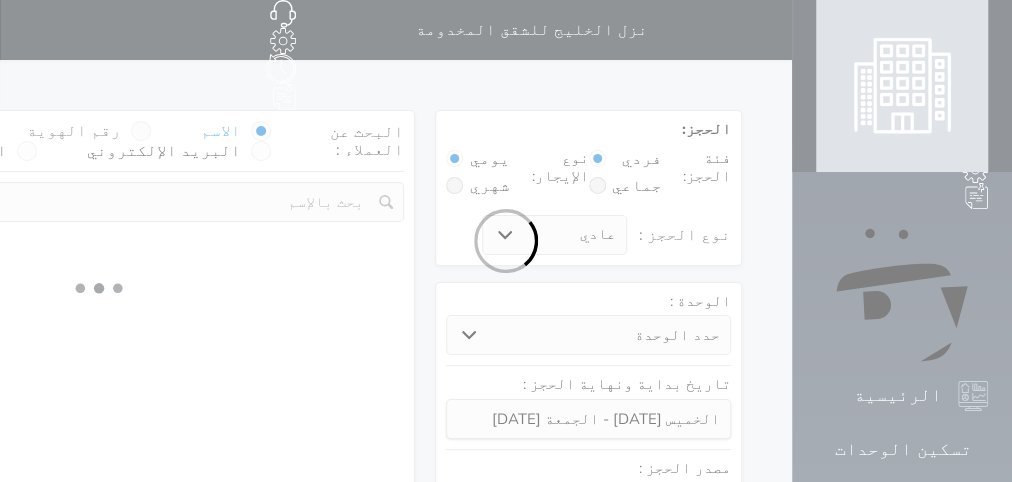select on "113" 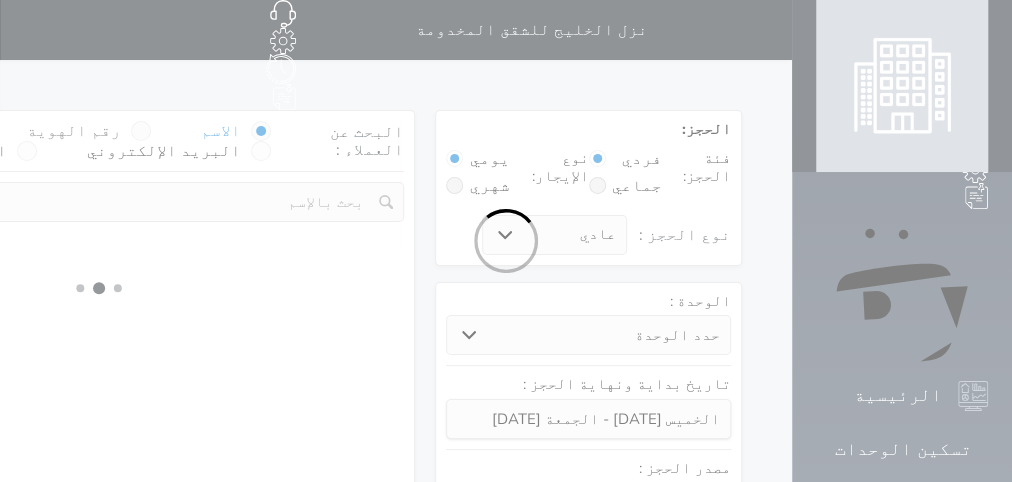 select on "1" 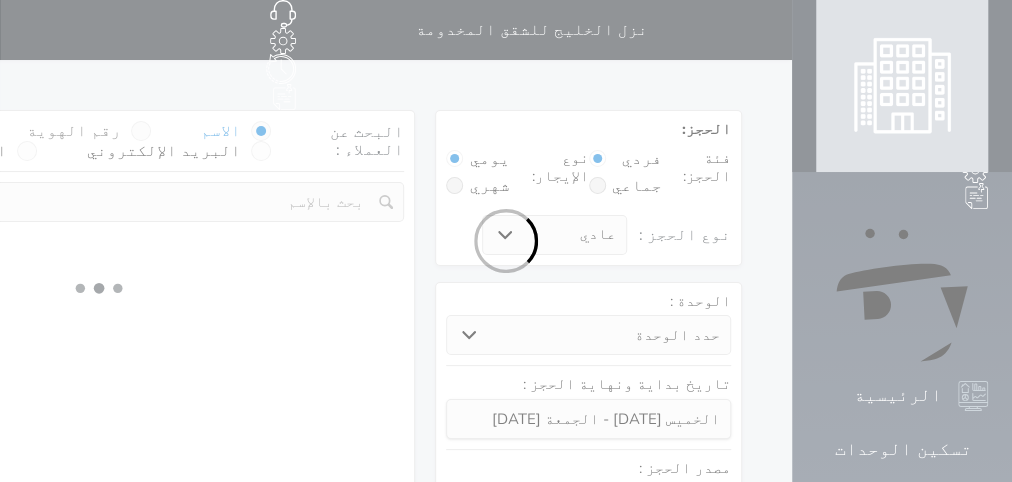 select 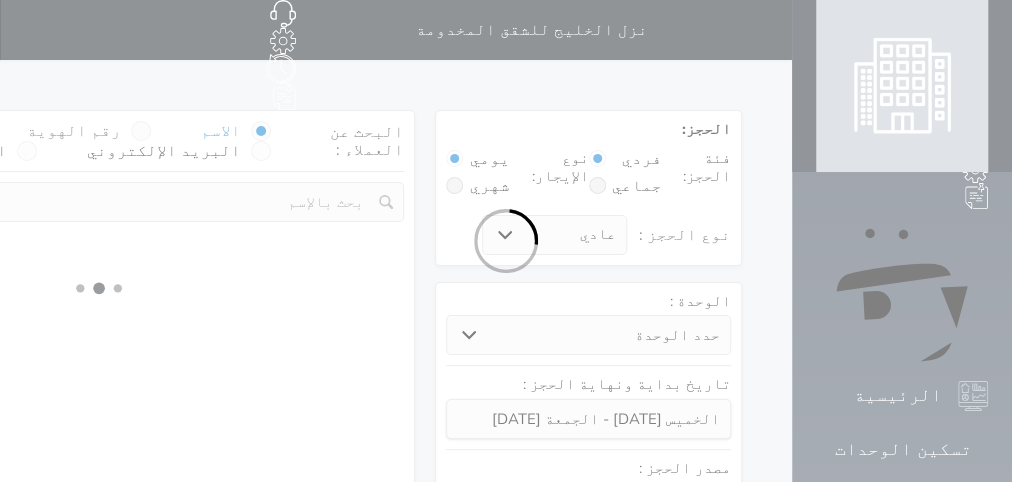 select on "7" 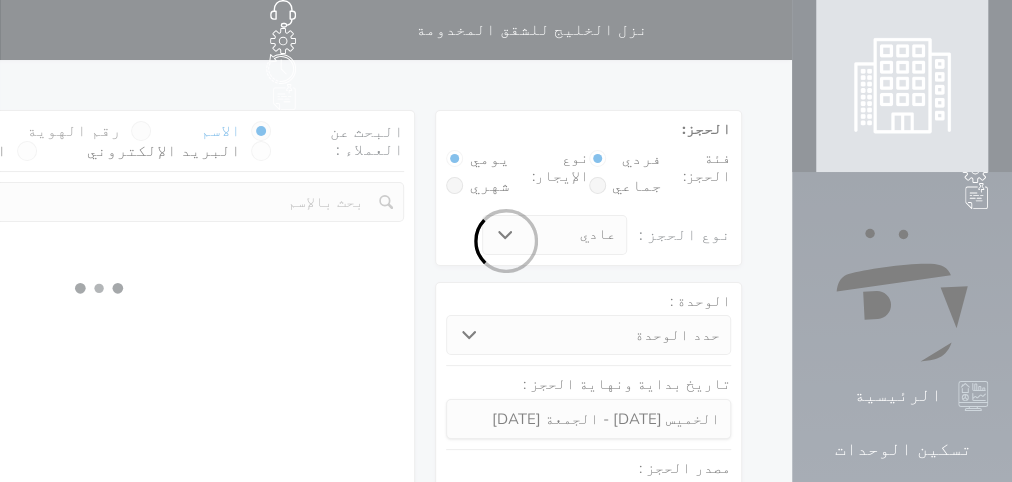 select 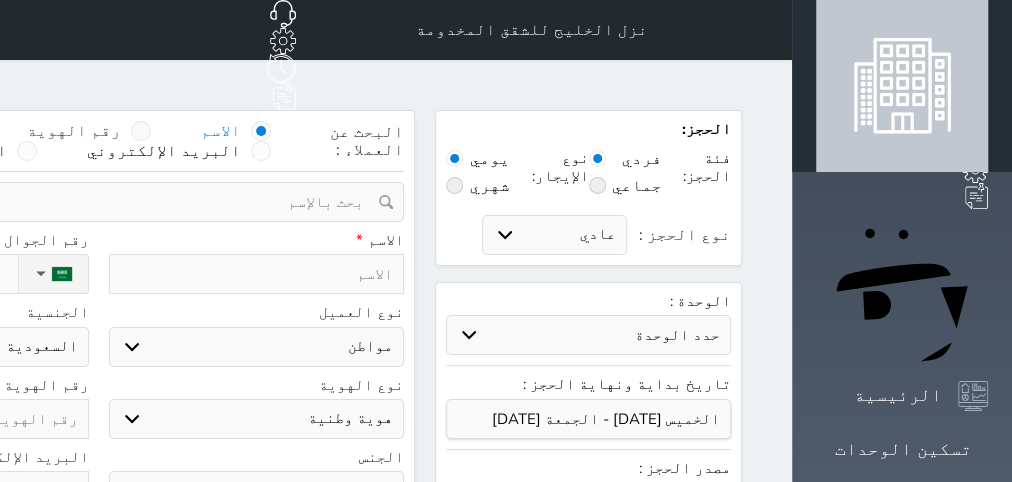 click on "رقم الهوية" at bounding box center [74, 131] 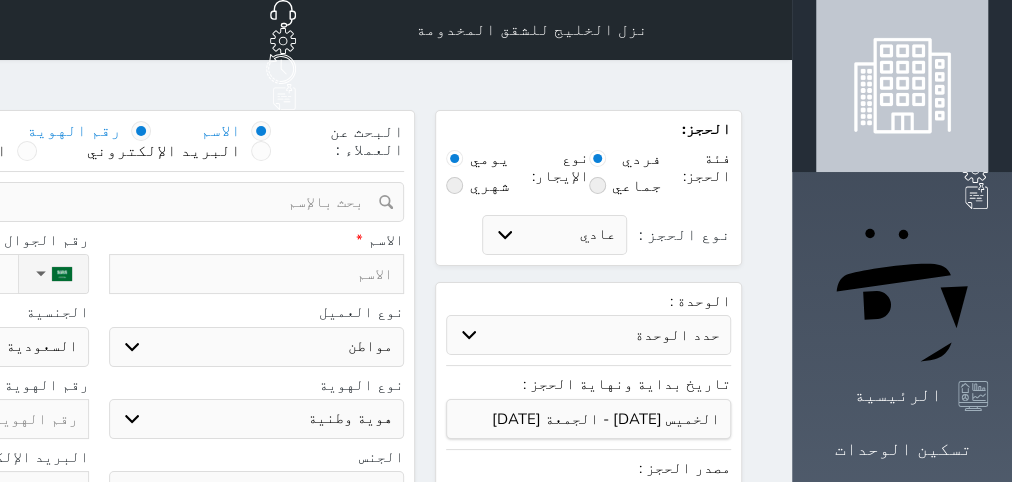 select 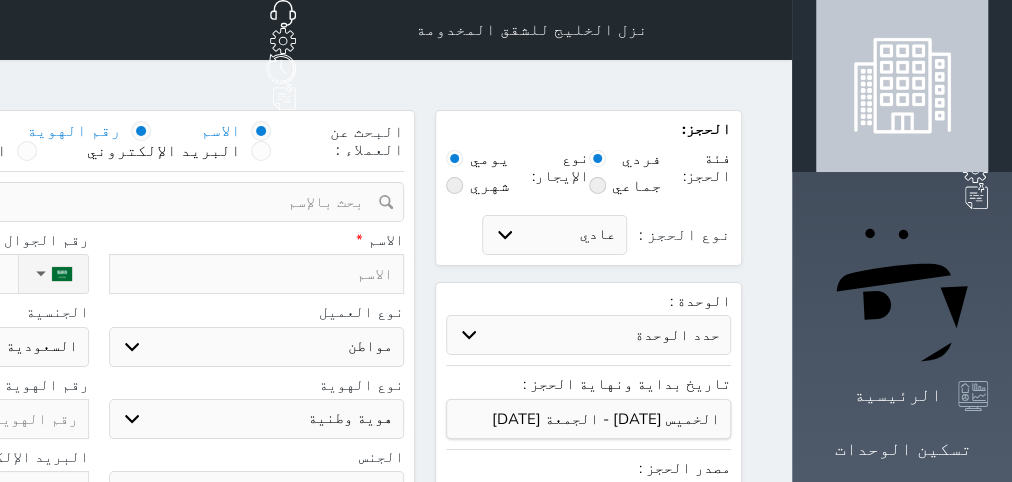 select 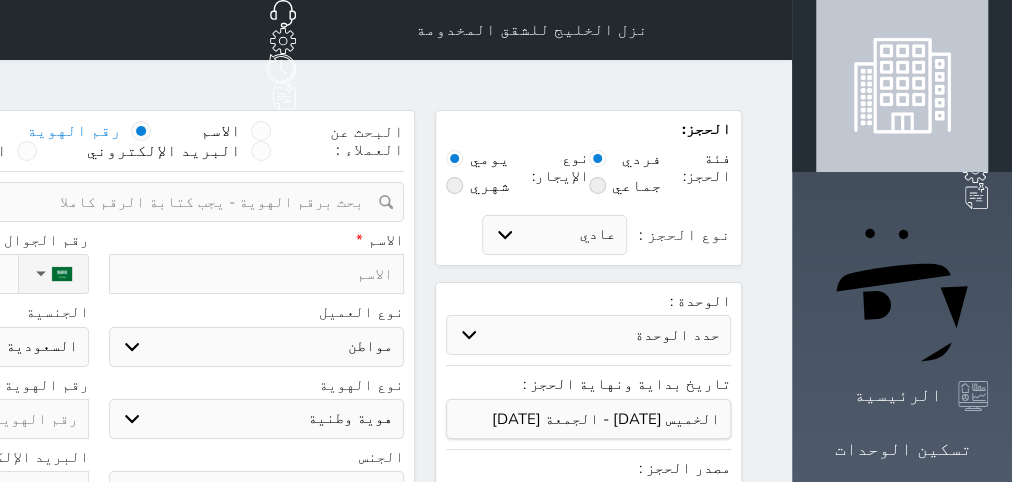 select 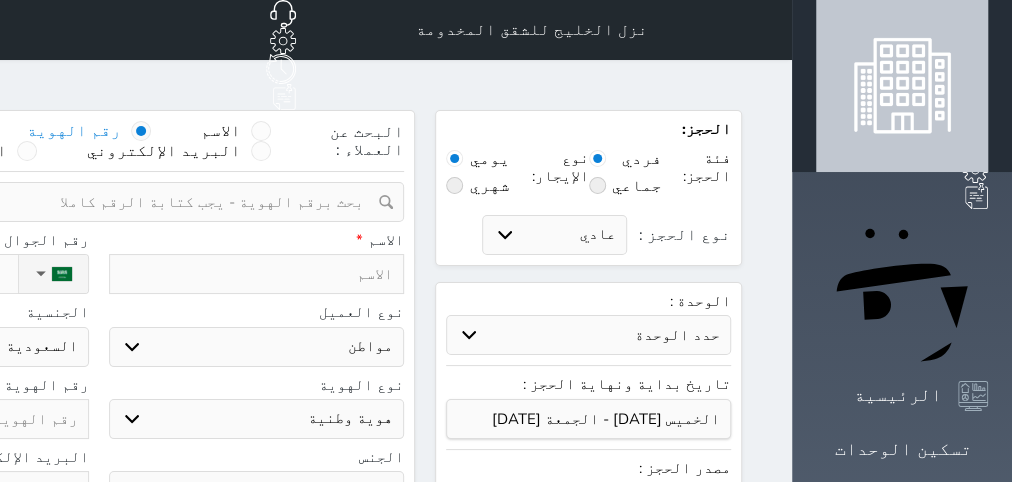 select 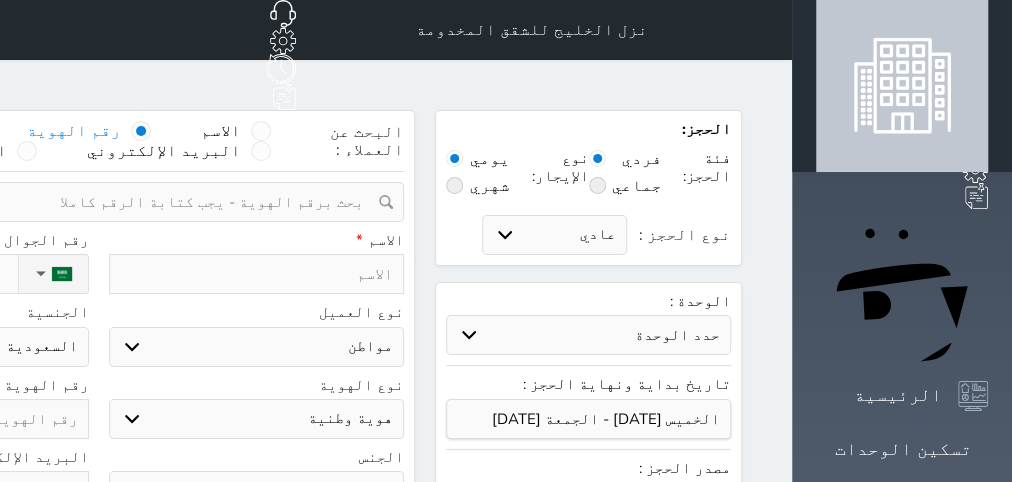 select 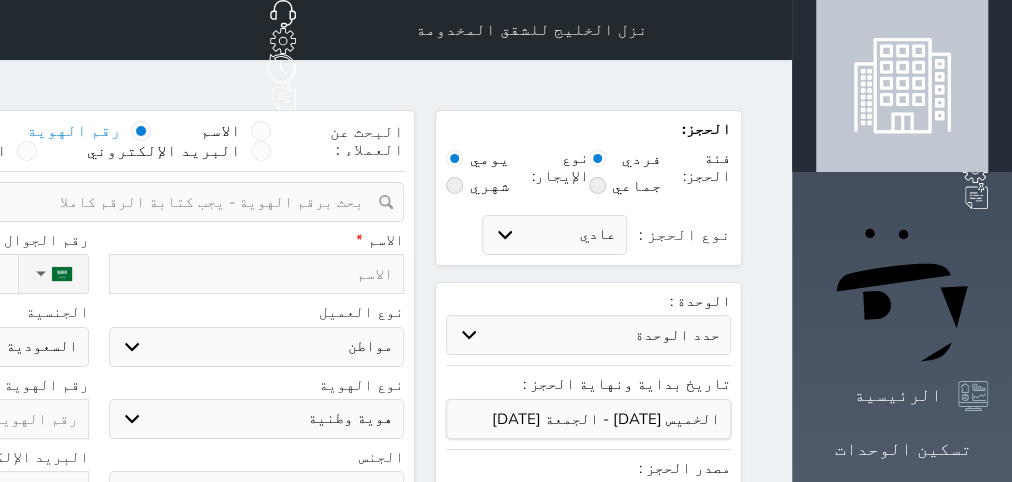 select 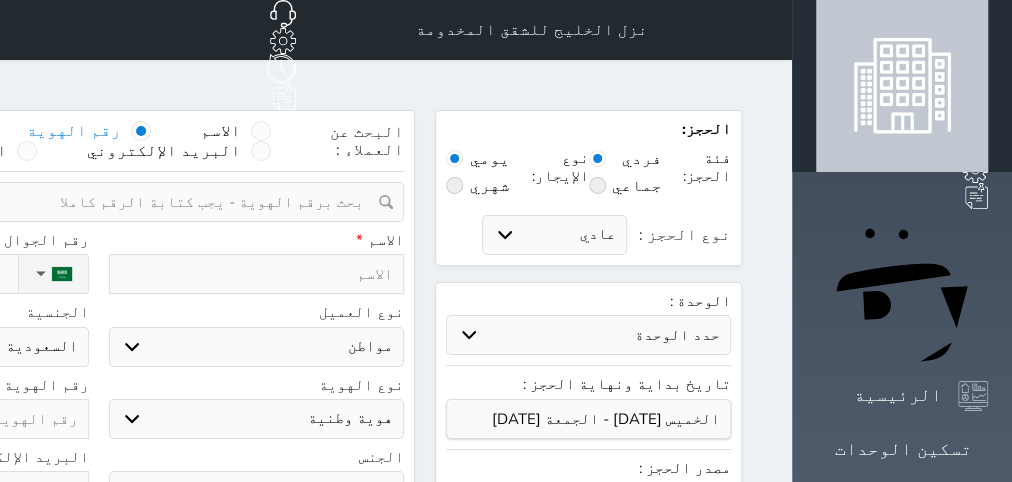 click at bounding box center (91, 202) 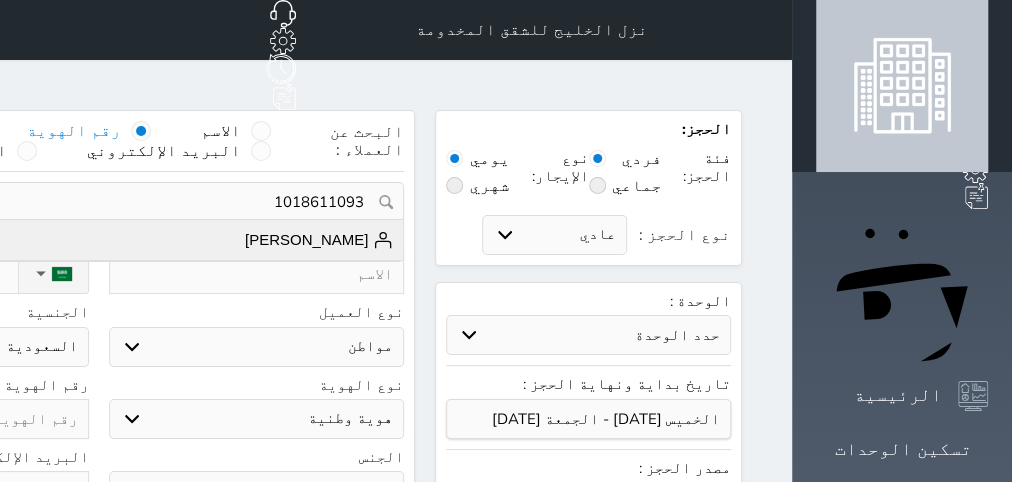 click on "[PERSON_NAME]" at bounding box center (319, 240) 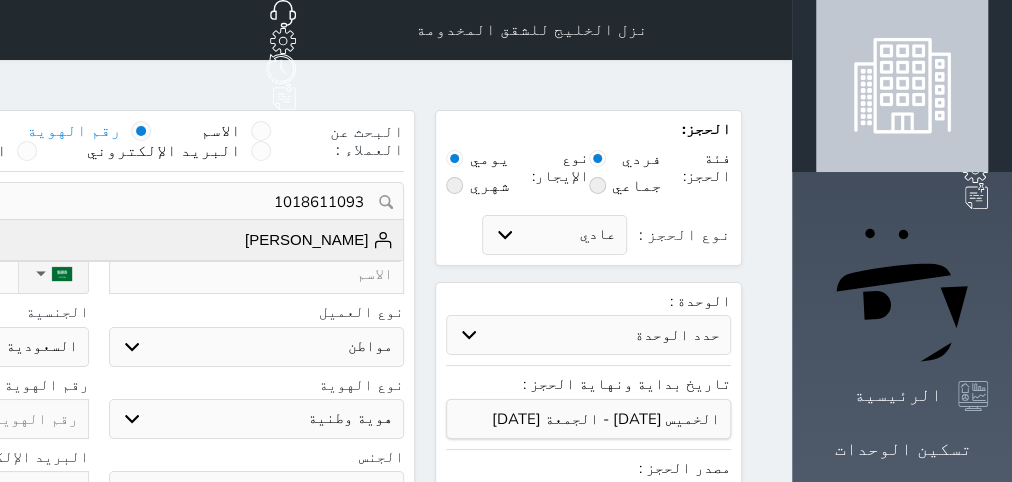 type on "1018611093" 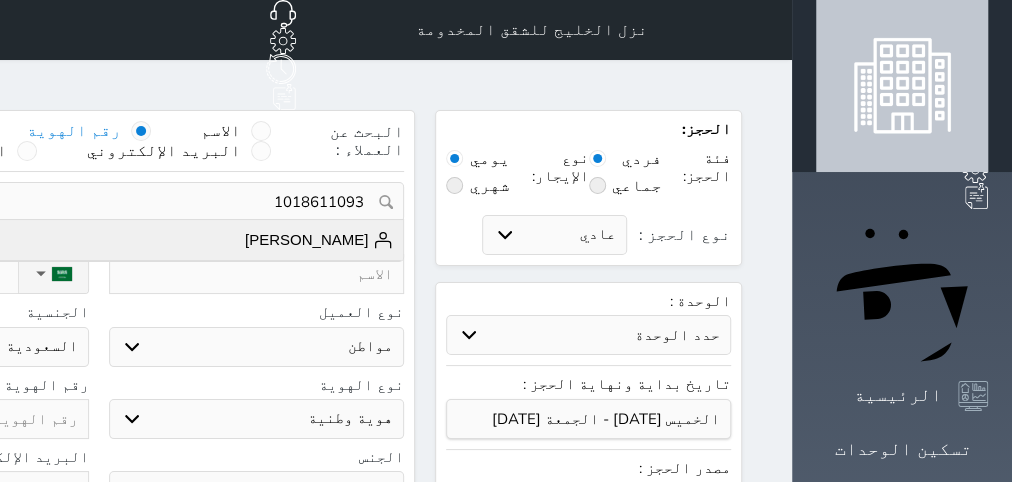 select 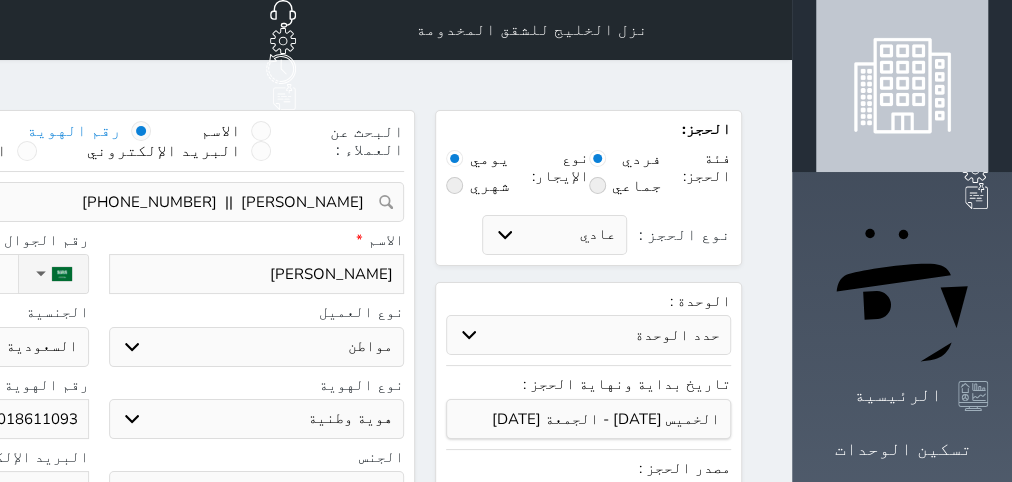 select 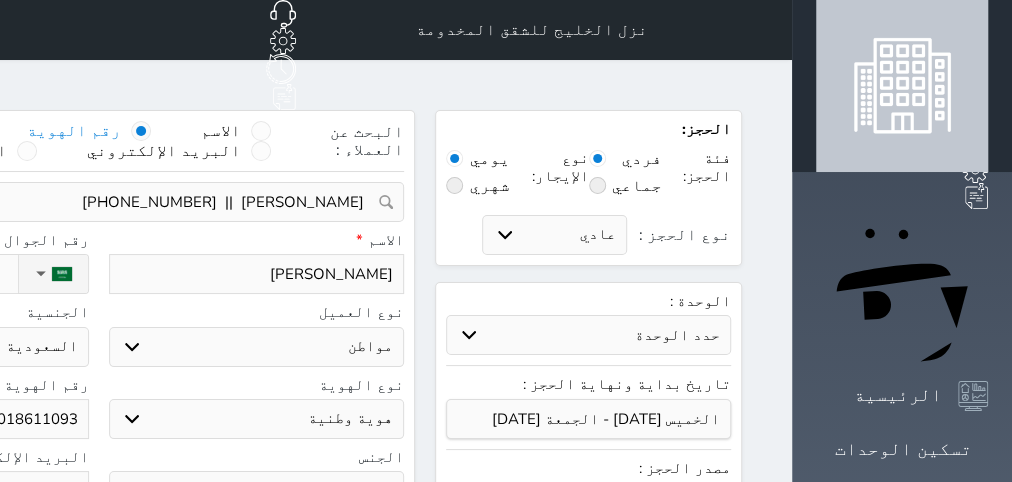 select 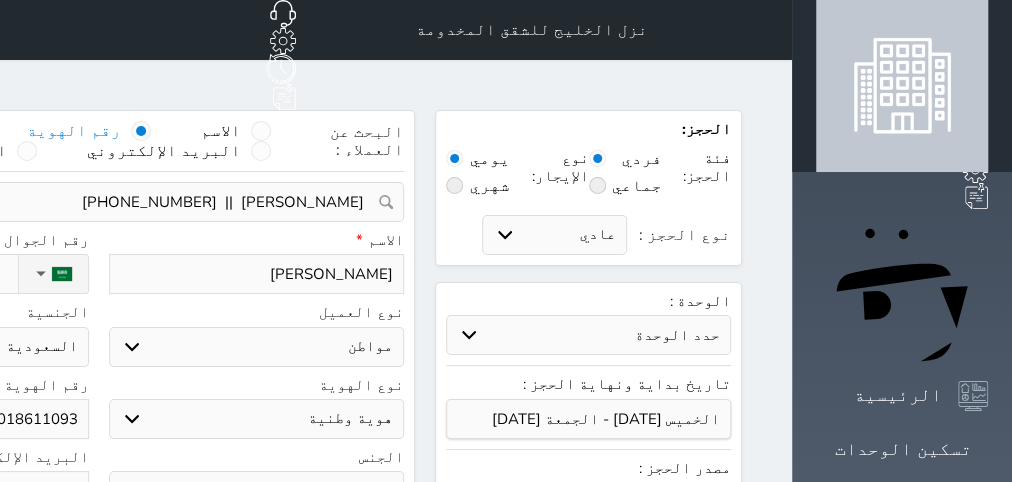 select 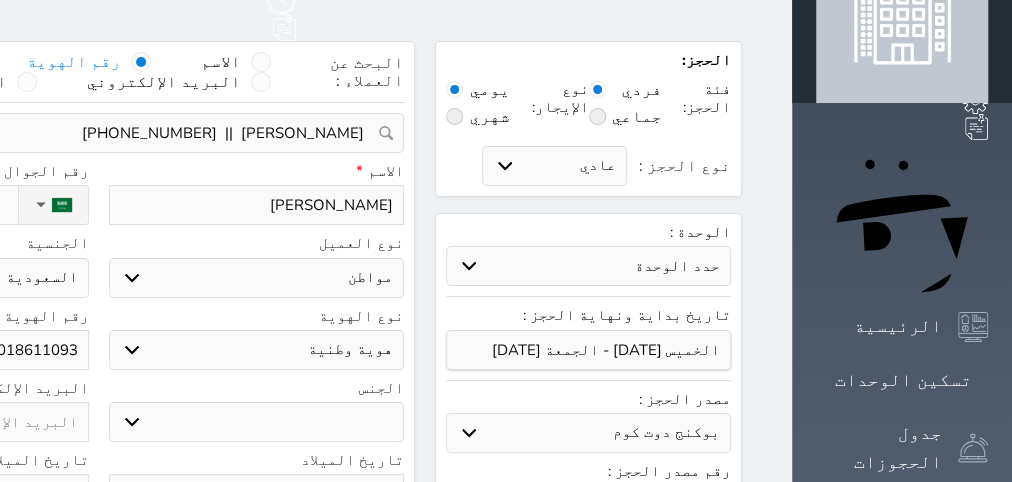 scroll, scrollTop: 252, scrollLeft: 0, axis: vertical 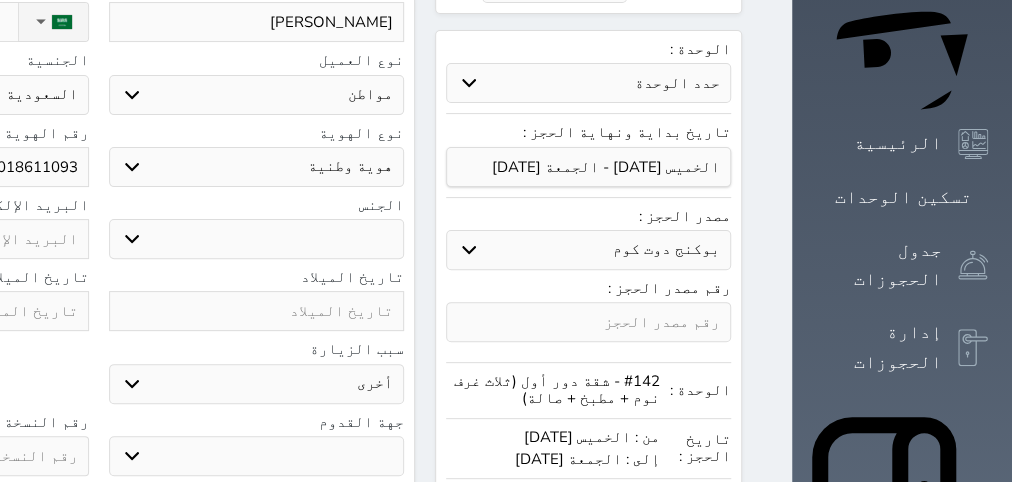 click on "ذكر   انثى" at bounding box center [257, 239] 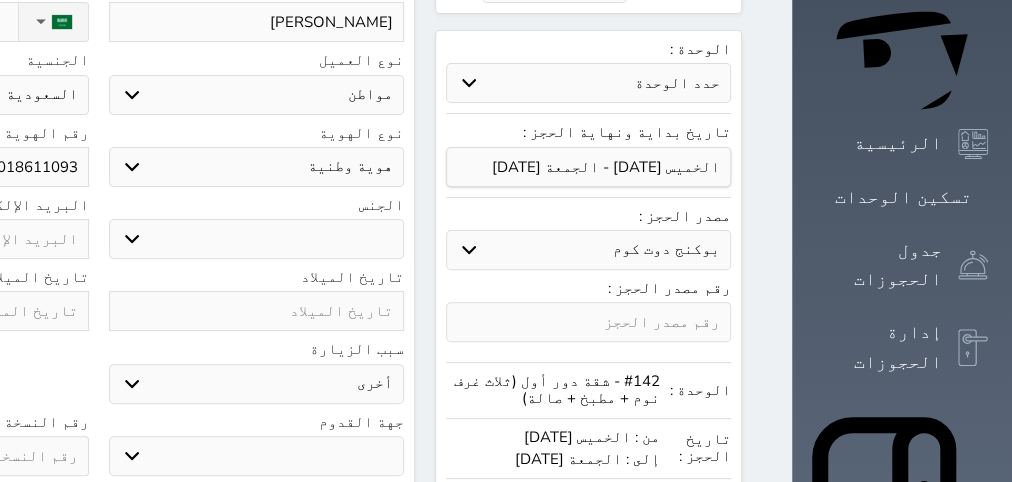 select 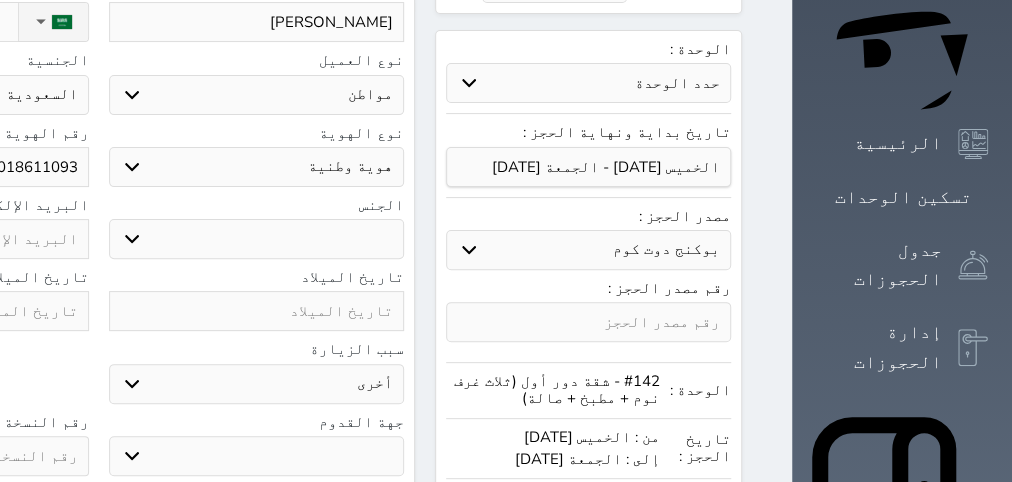 click on "بوكنج دوت كوم استقبال الموقع الإلكتروني بوكينج المسافر اكسبيديا مواقع التواصل الإجتماعي اويو اخرى" at bounding box center [588, 250] 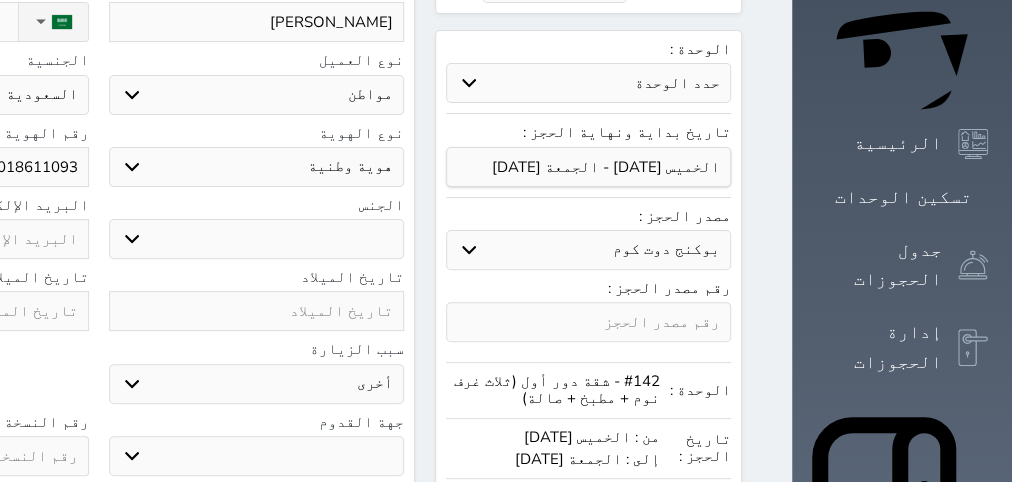select on "3597" 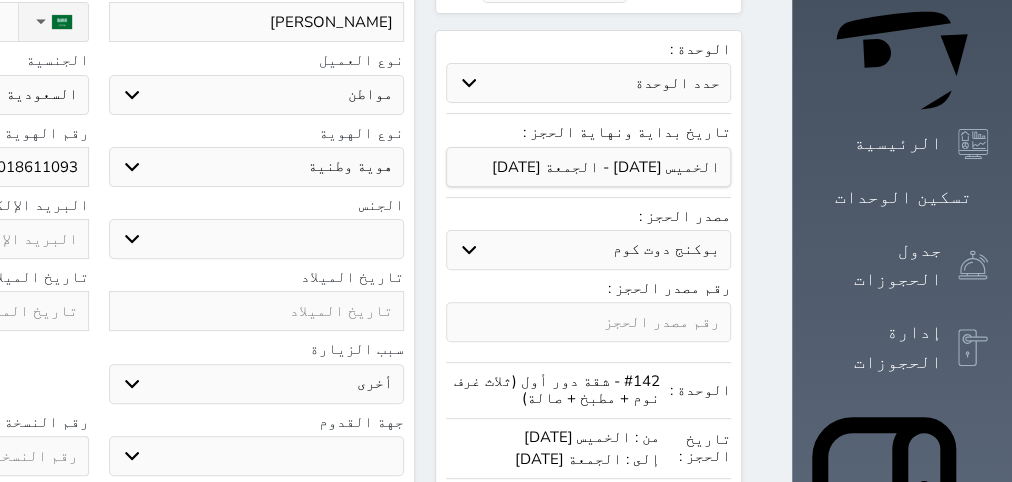 click on "استقبال" at bounding box center (0, 0) 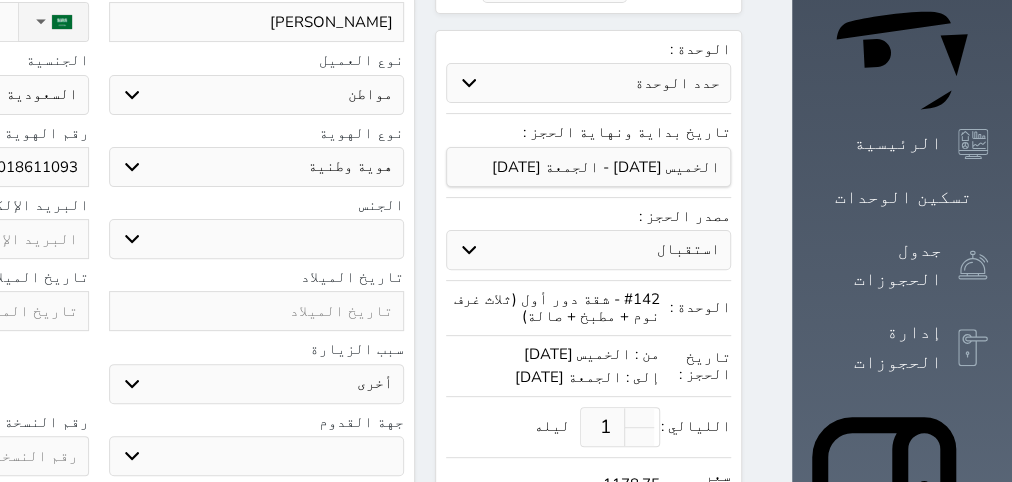 click at bounding box center [-59, 311] 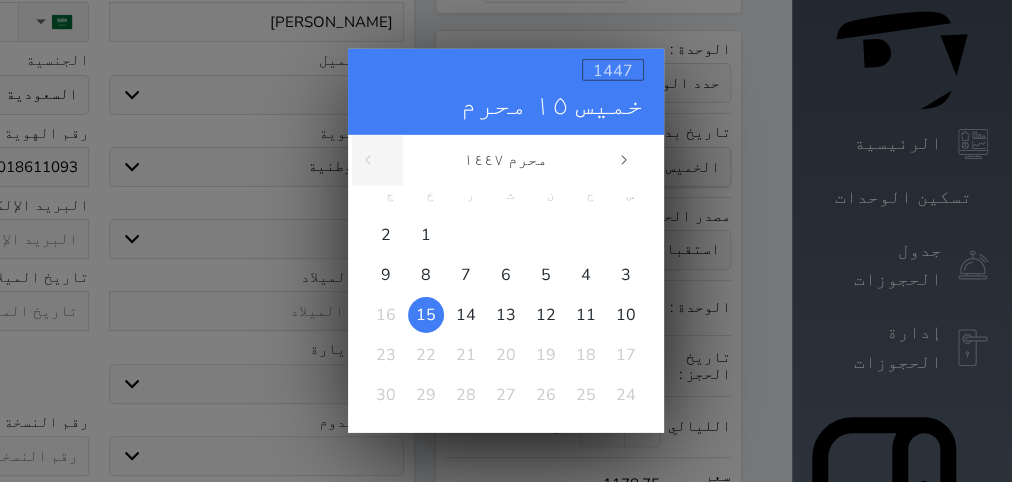 click on "1447" at bounding box center (613, 71) 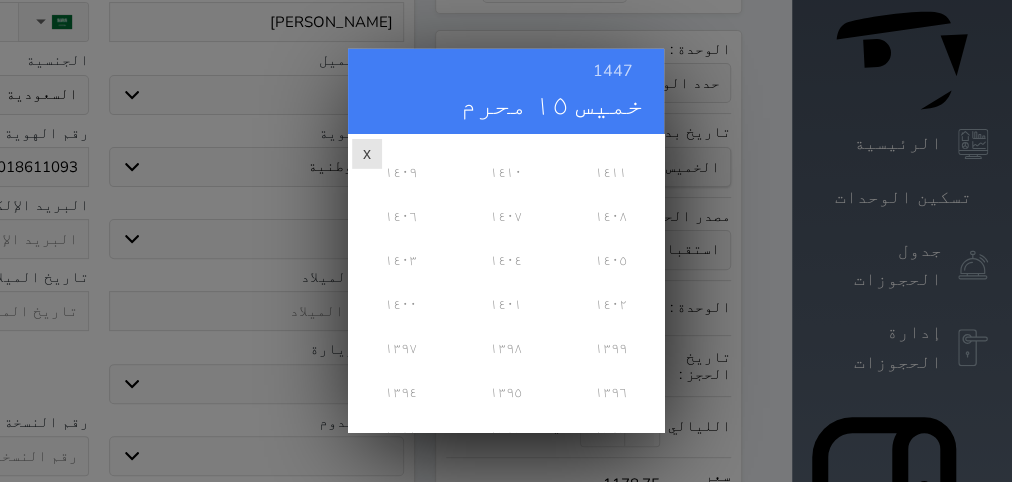 scroll, scrollTop: 648, scrollLeft: 0, axis: vertical 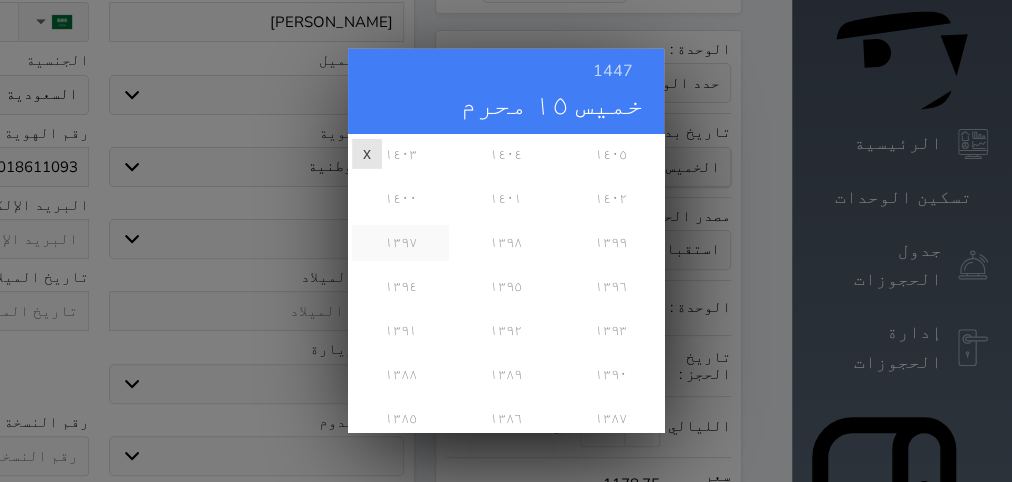 click on "١٣٩٧" at bounding box center [400, 243] 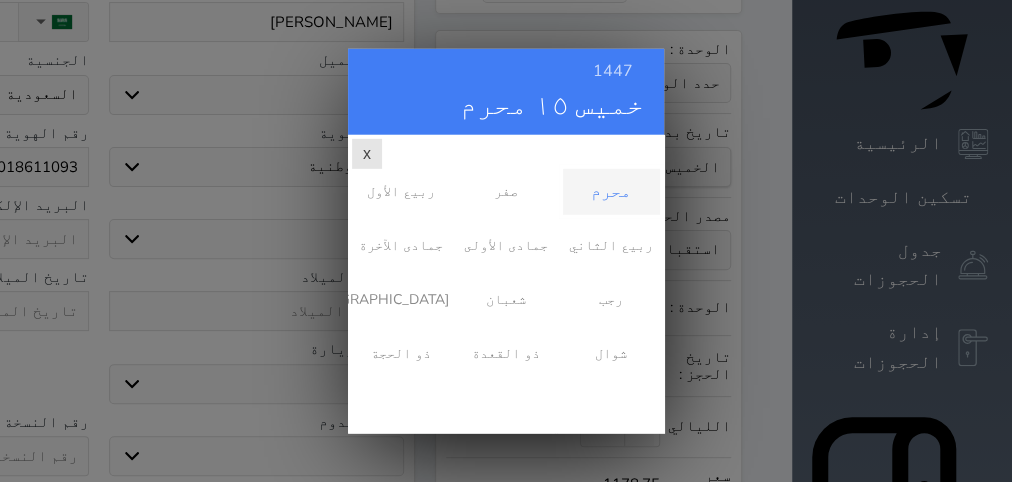 scroll, scrollTop: 0, scrollLeft: 0, axis: both 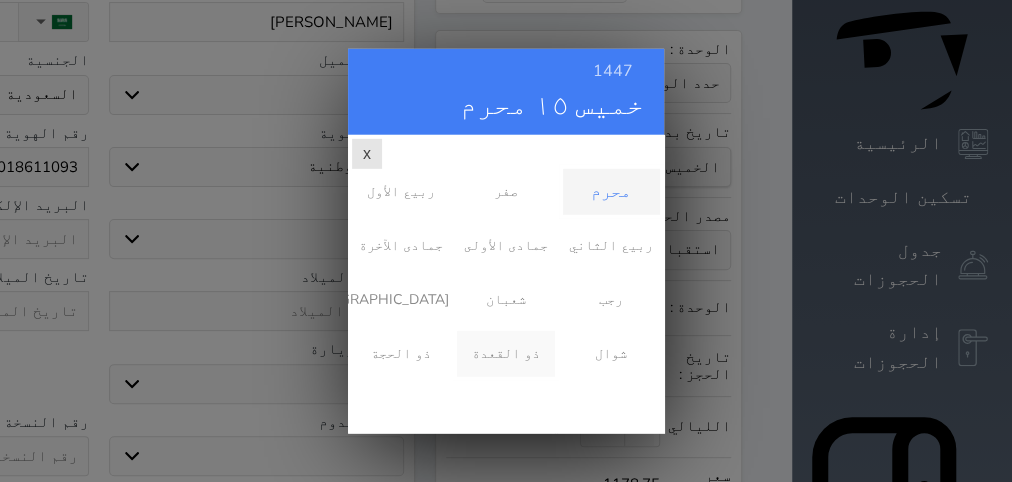 click on "ذو القعدة" at bounding box center [505, 354] 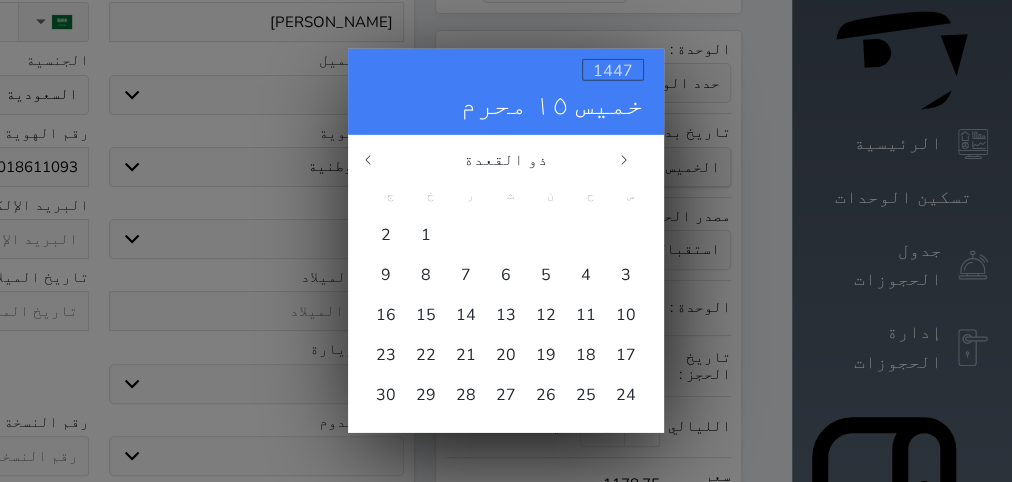click on "1447" at bounding box center (613, 71) 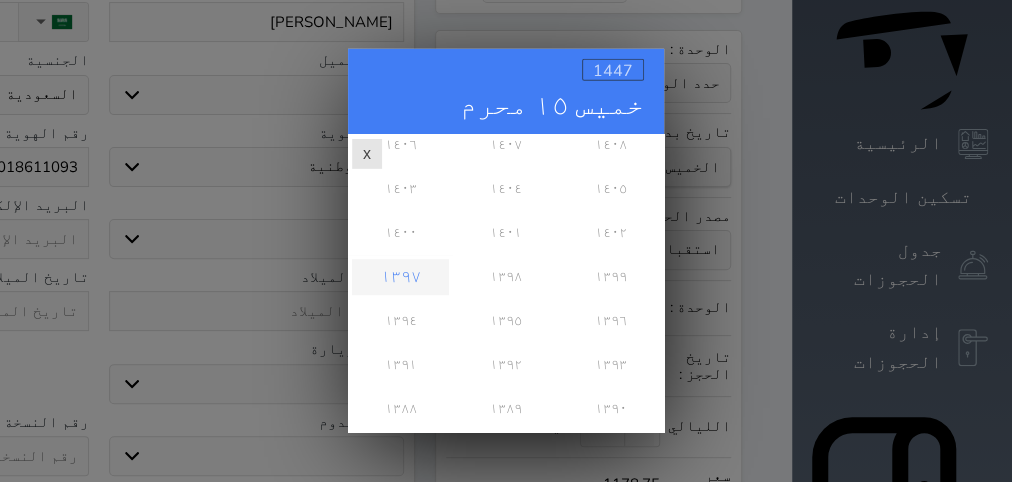 scroll, scrollTop: 624, scrollLeft: 0, axis: vertical 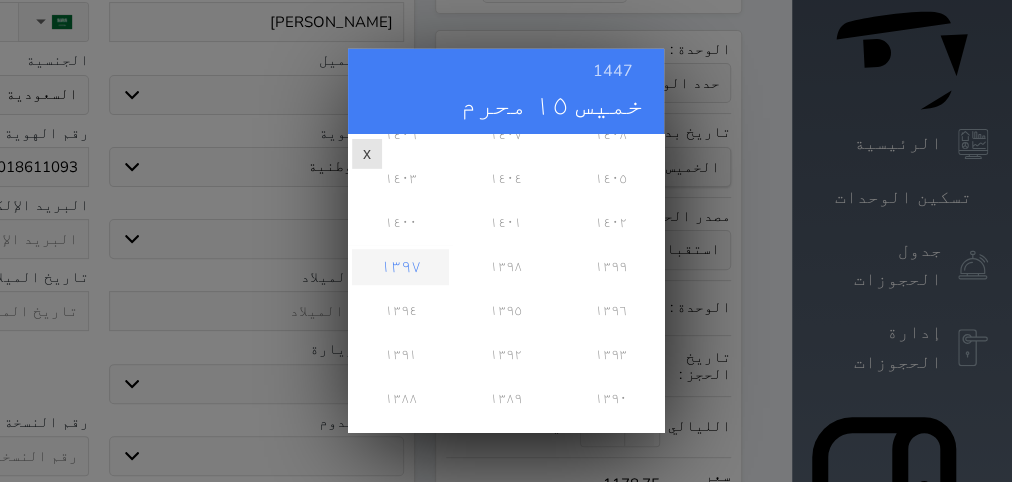 click on "خميس ١٥ محرم" at bounding box center (506, 105) 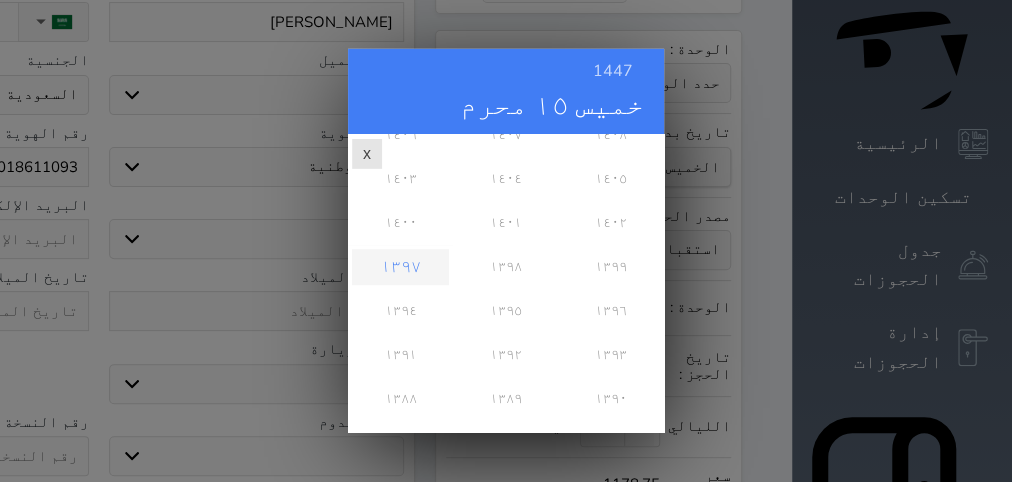 click on "١٣٩٧" at bounding box center [400, 267] 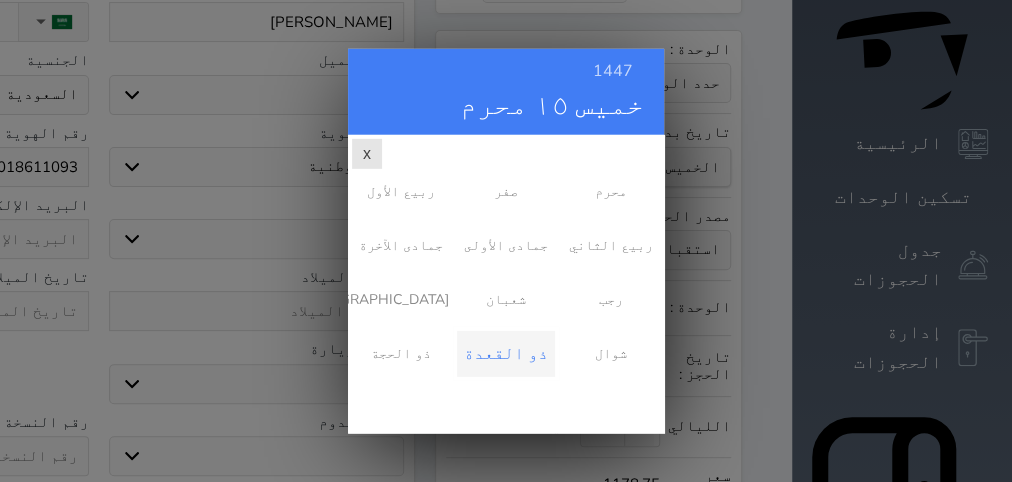 scroll, scrollTop: 0, scrollLeft: 0, axis: both 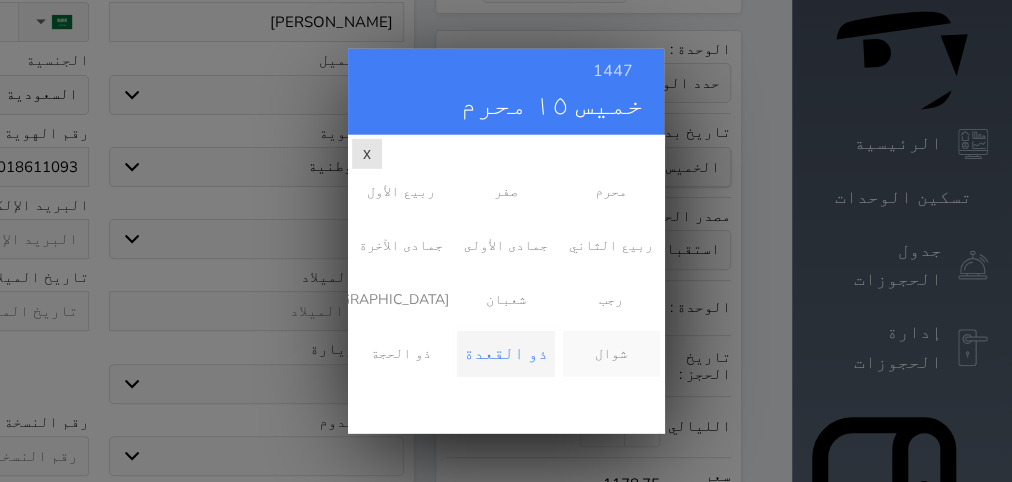 click on "شوال" at bounding box center (611, 354) 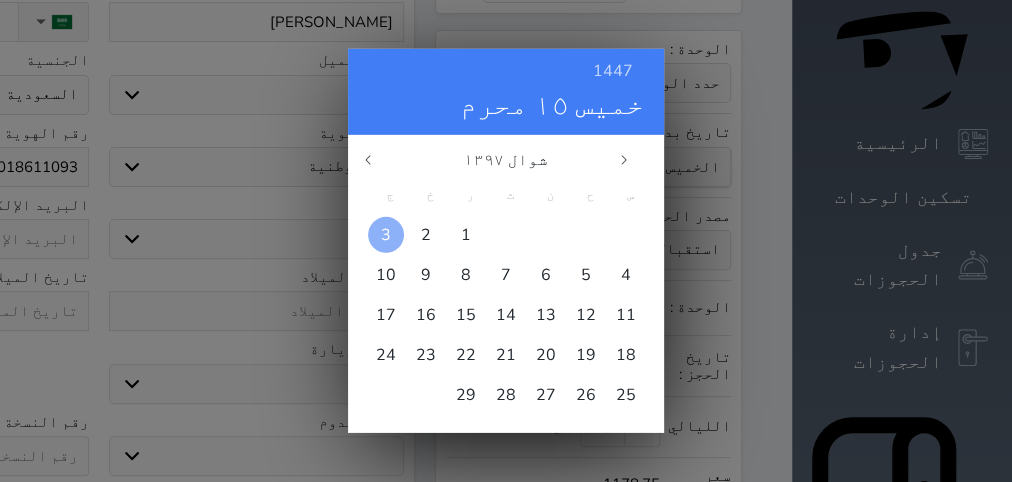 click on "3" at bounding box center (386, 235) 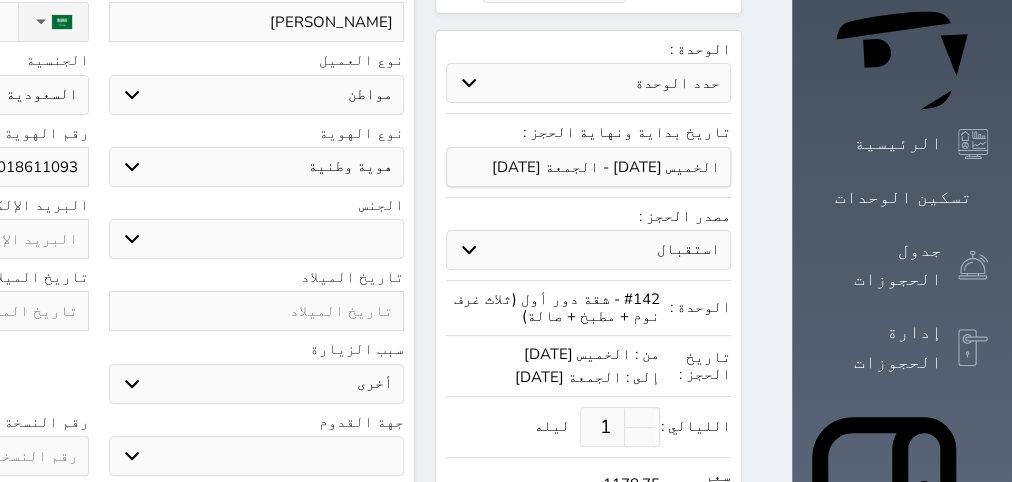 type on "[DATE]" 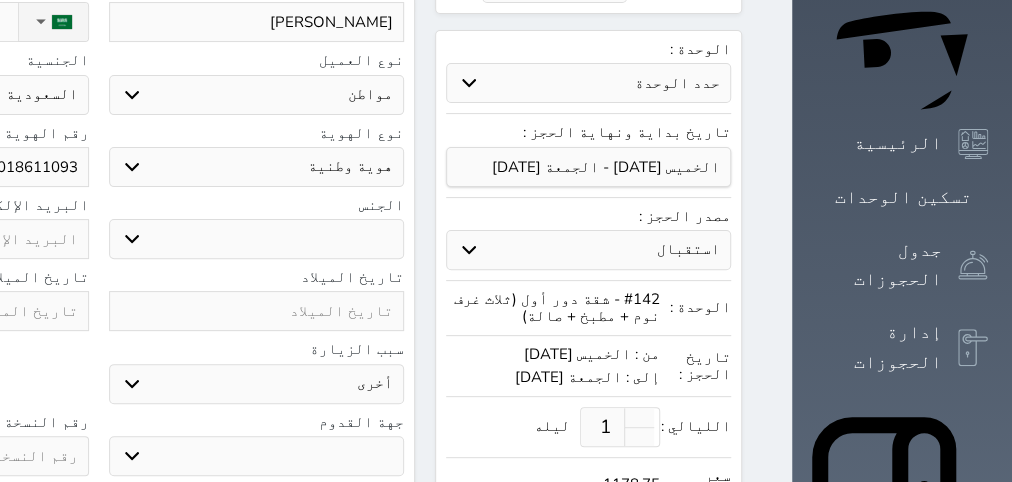 type on "[DATE]" 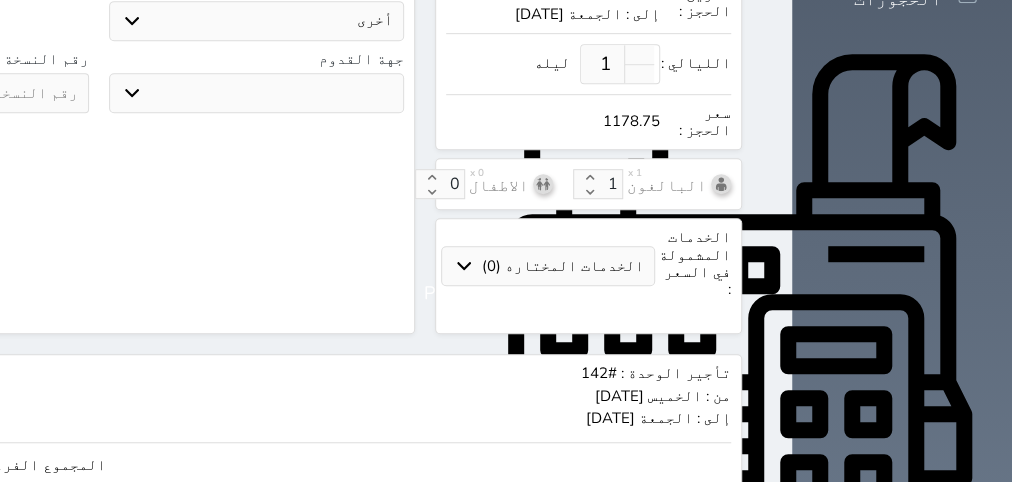 scroll, scrollTop: 630, scrollLeft: 0, axis: vertical 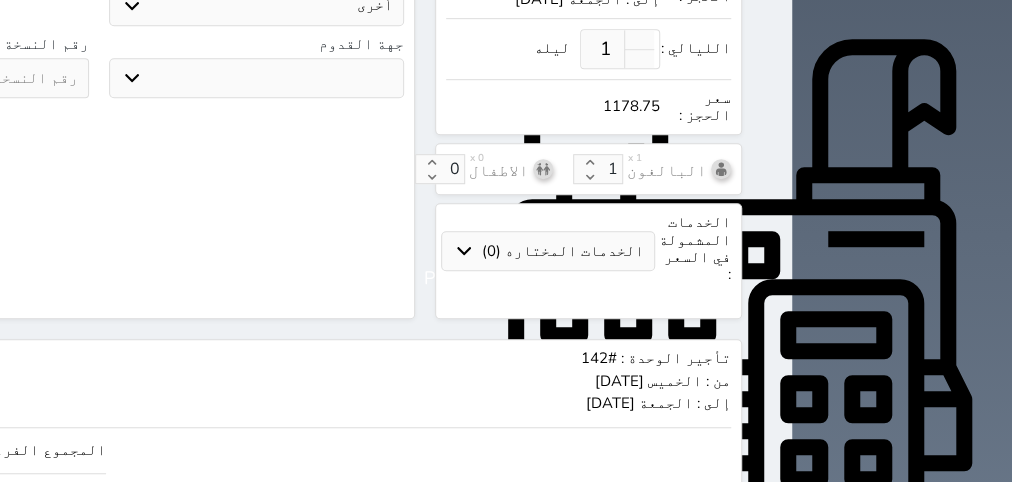 click at bounding box center (-59, 78) 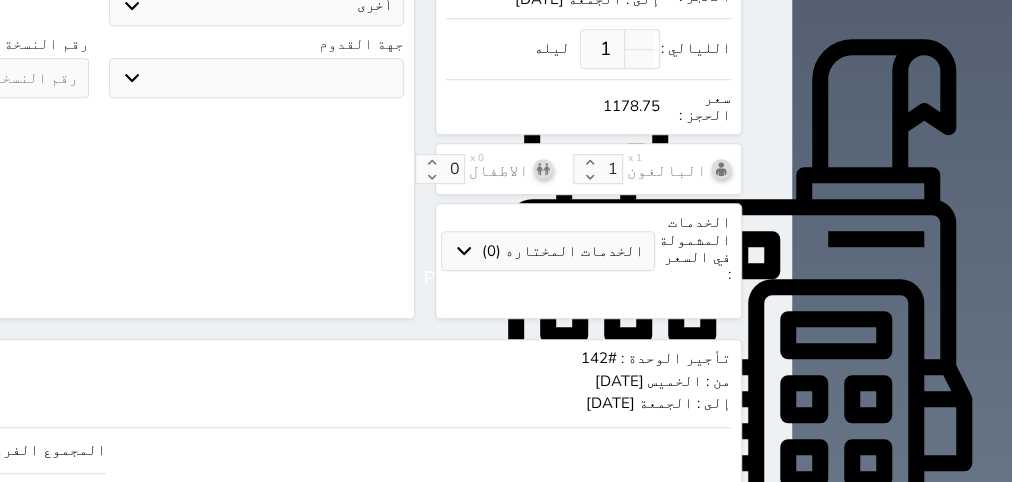 select 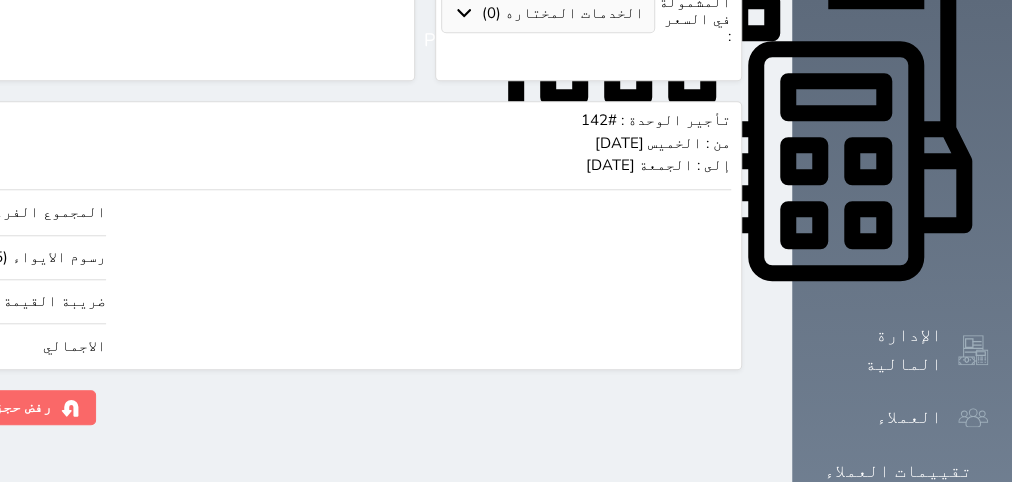 scroll, scrollTop: 882, scrollLeft: 0, axis: vertical 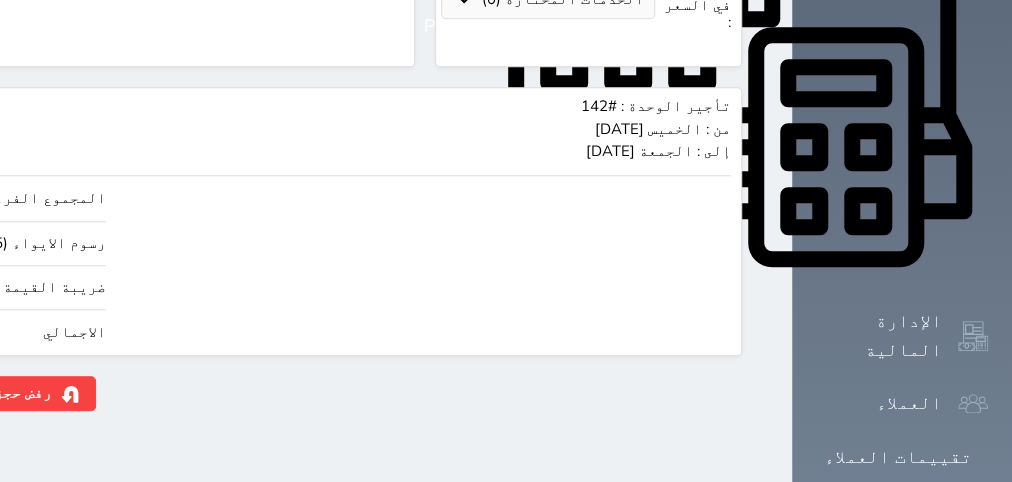 type on "4" 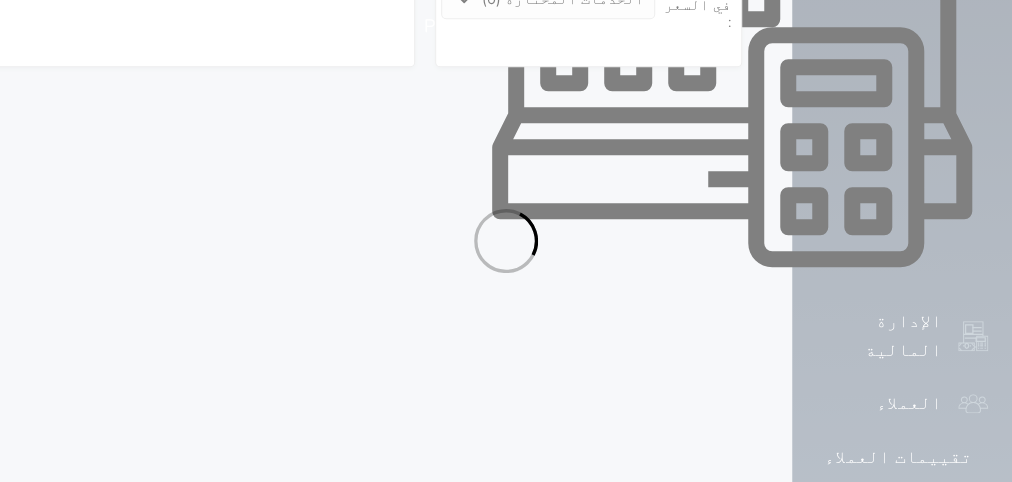 select on "1" 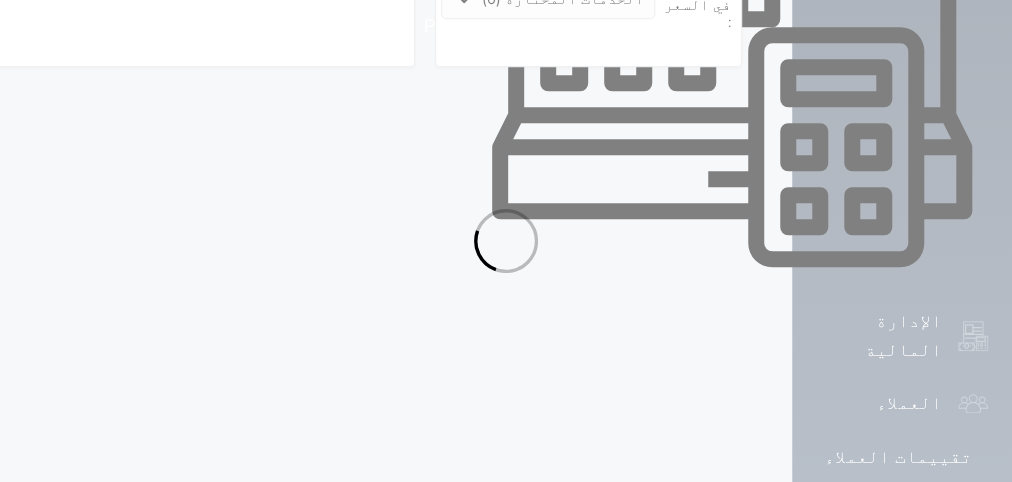 select on "113" 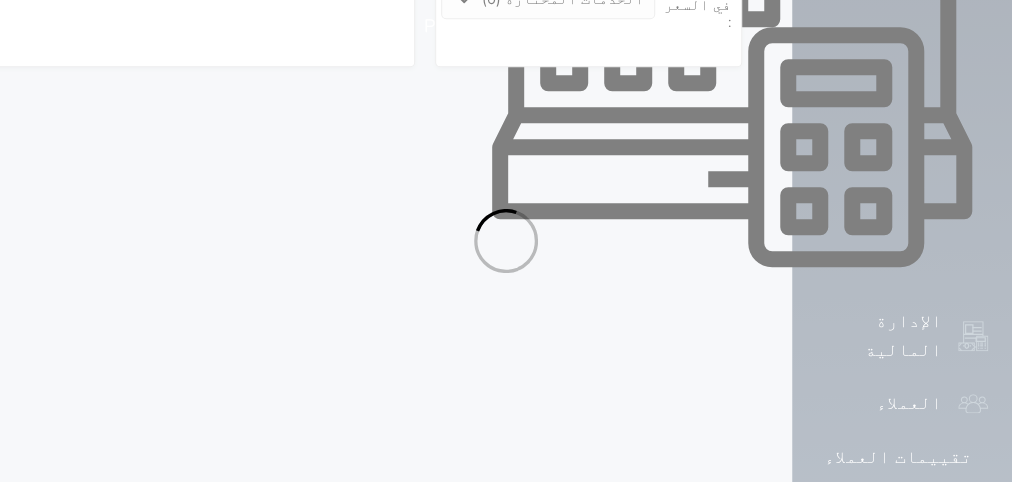 select on "1" 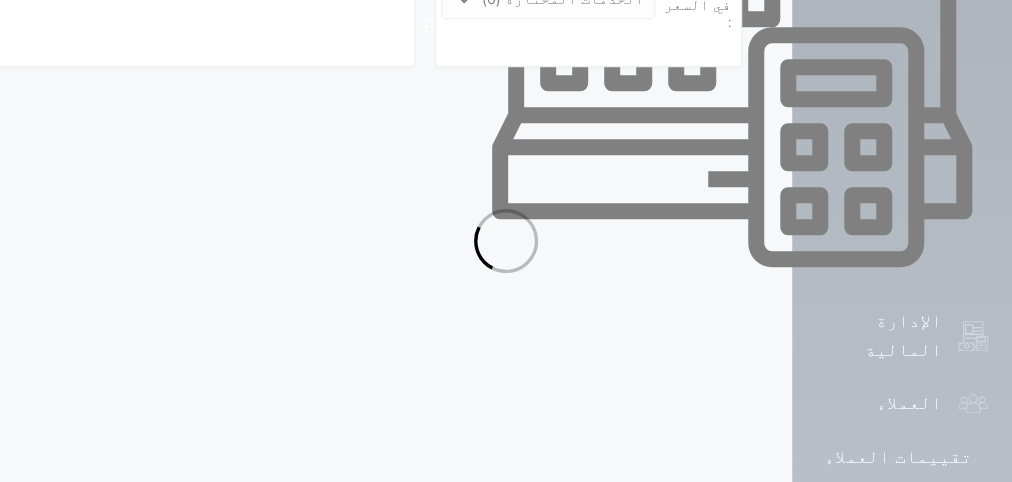 select on "7" 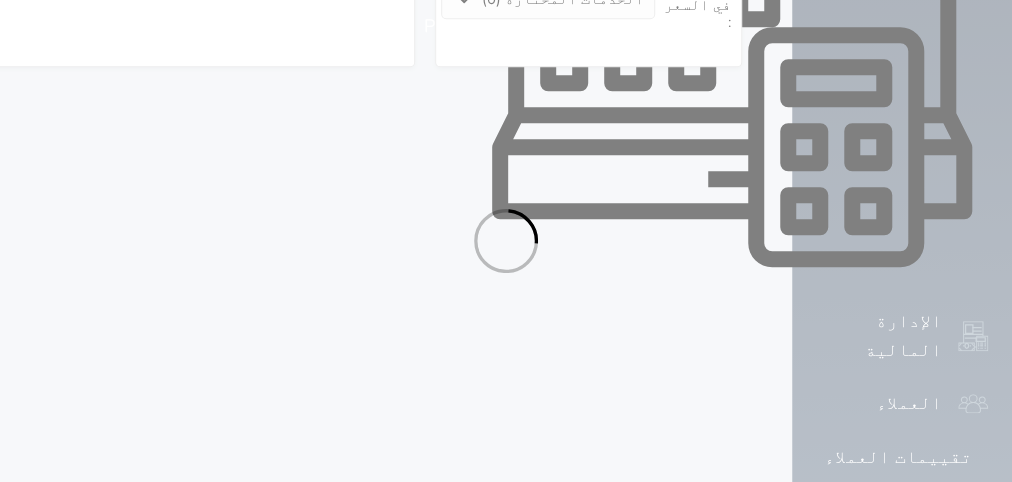 select 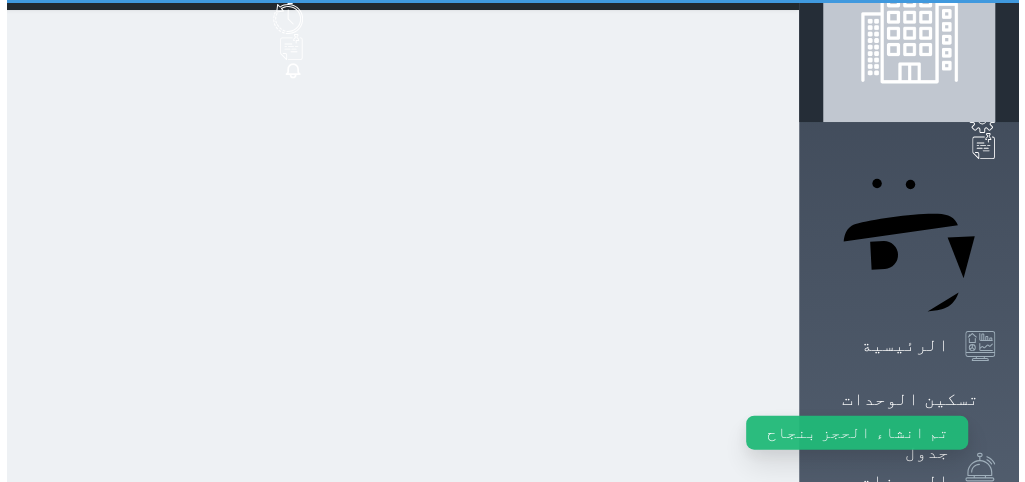 scroll, scrollTop: 0, scrollLeft: 0, axis: both 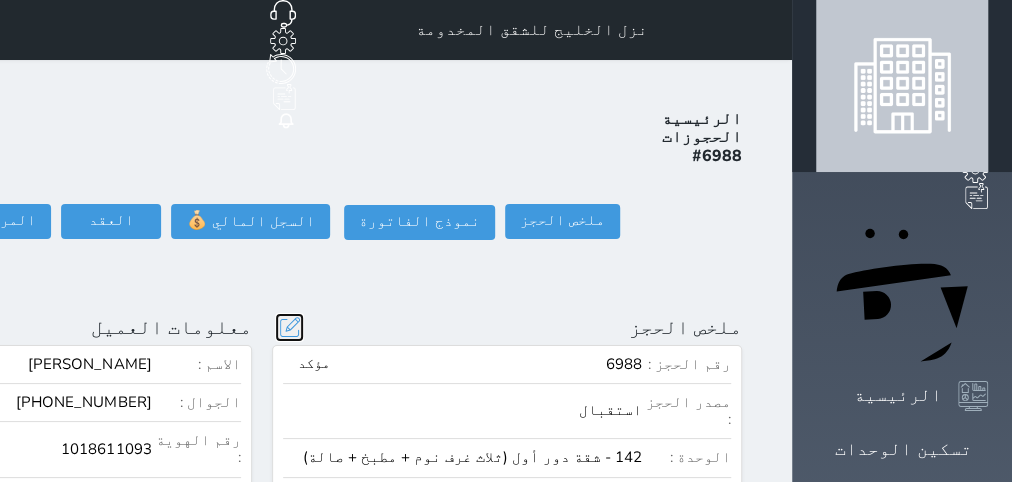 click at bounding box center [289, 327] 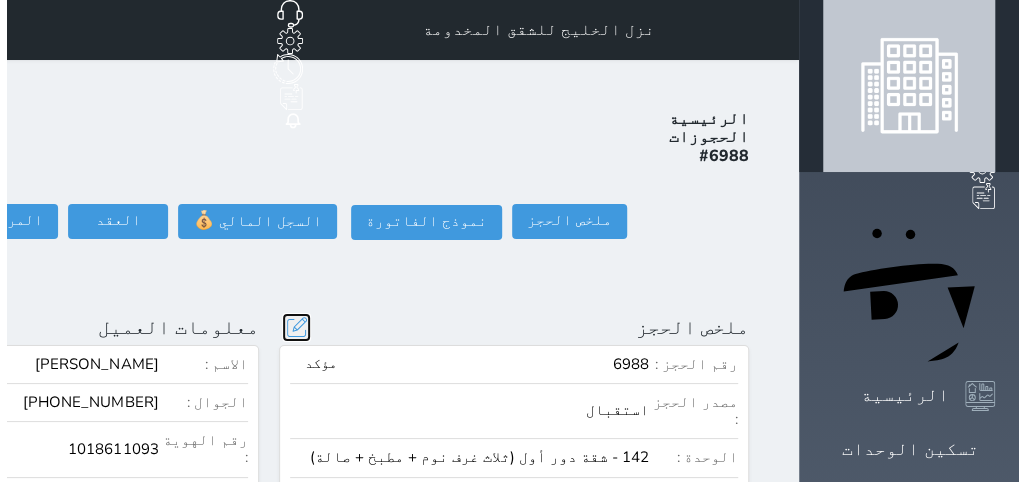 scroll, scrollTop: 44, scrollLeft: 0, axis: vertical 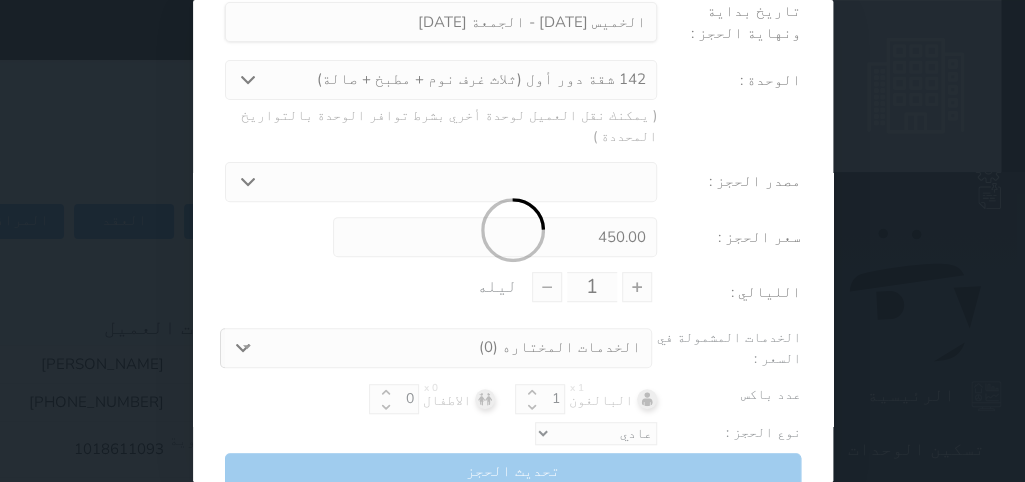 select on "3597" 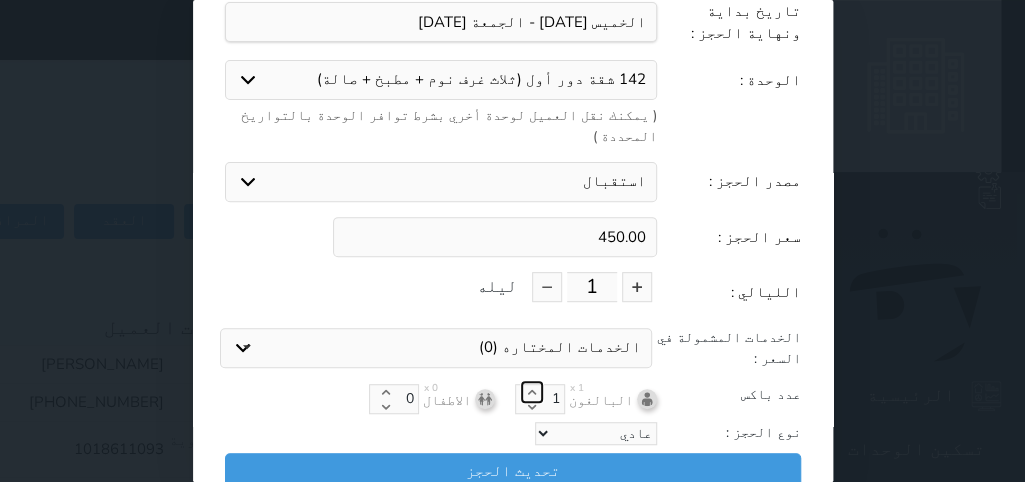 click 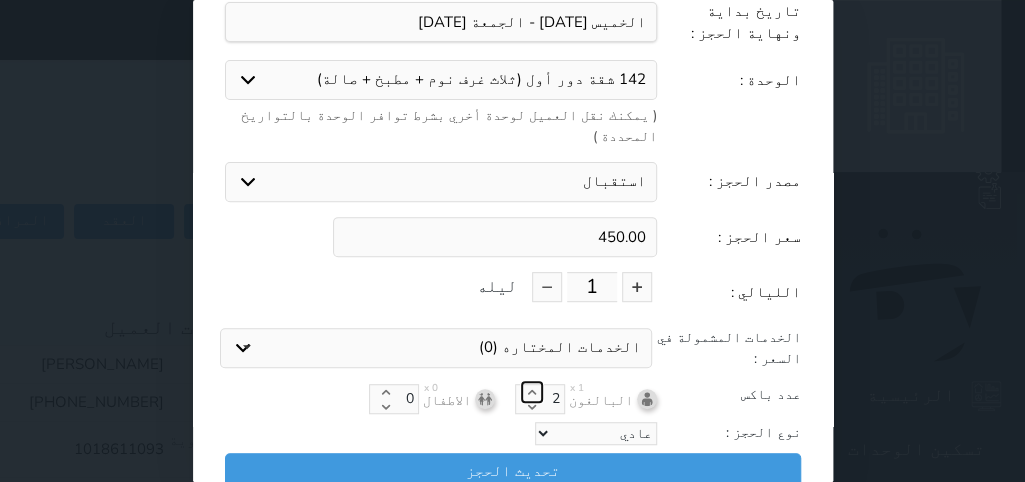 click 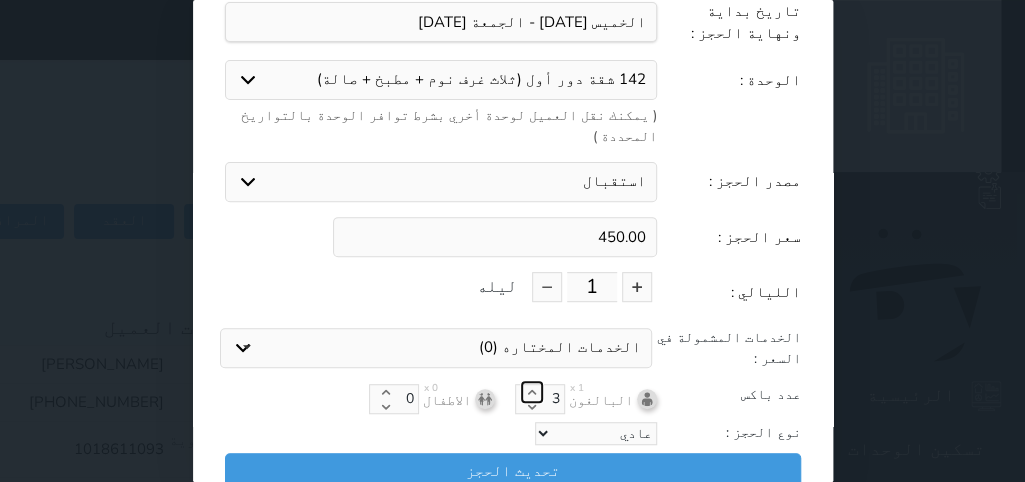 click 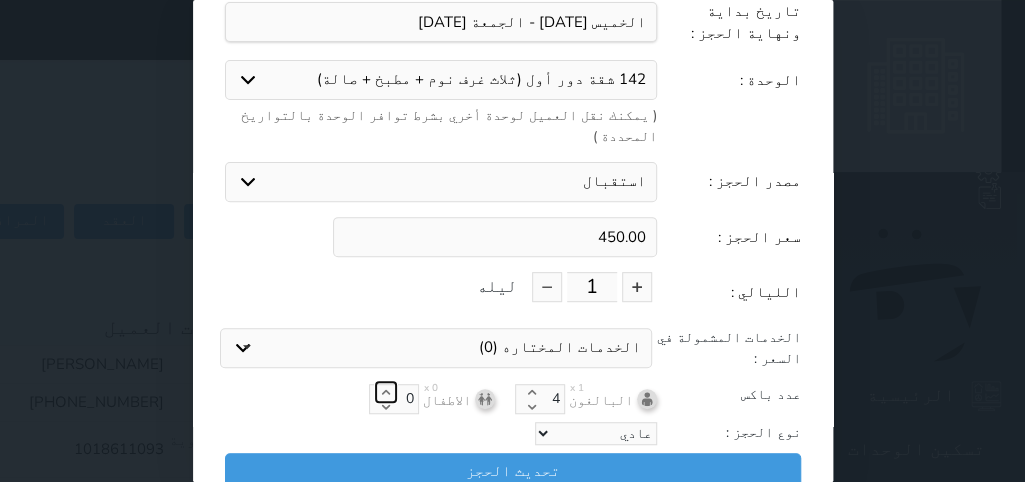 click 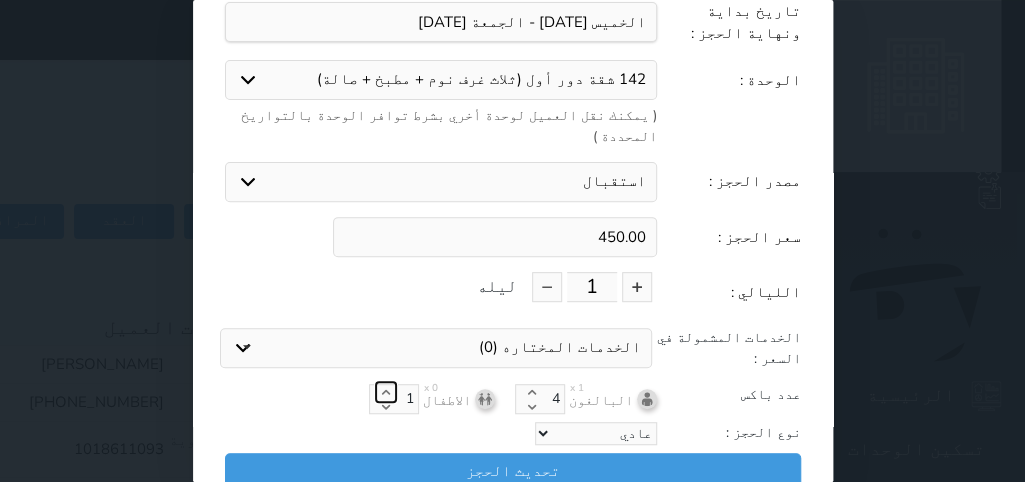 click 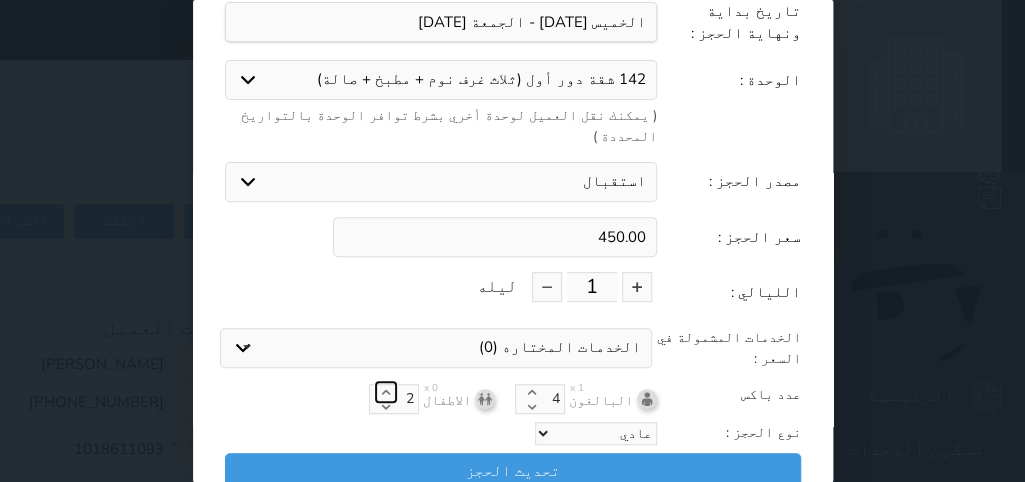 click 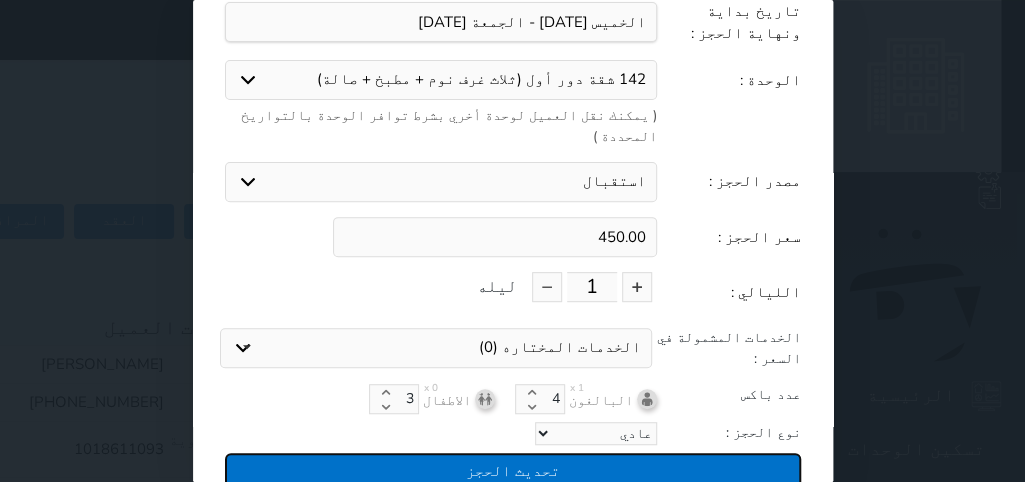 click on "تحديث الحجز" at bounding box center (513, 470) 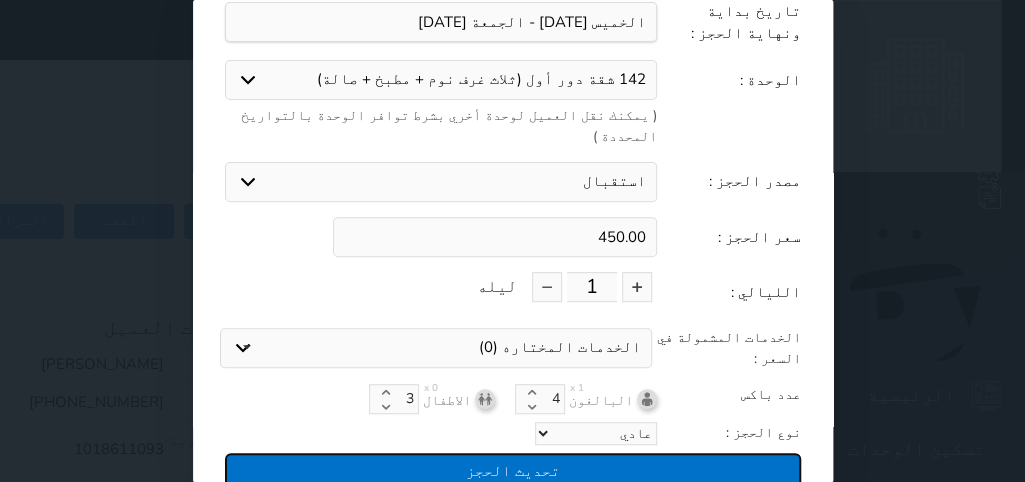 type on "450" 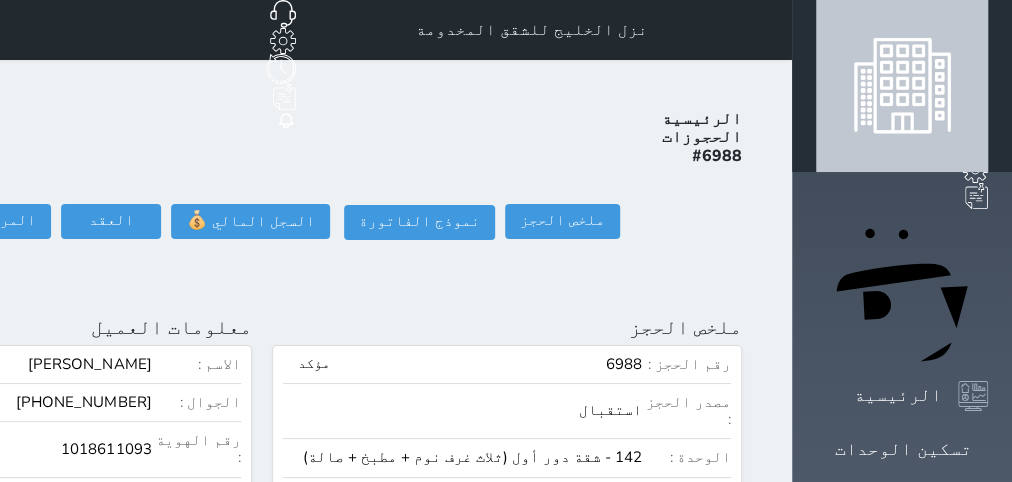 click on "تسجيل دخول" at bounding box center (-151, 221) 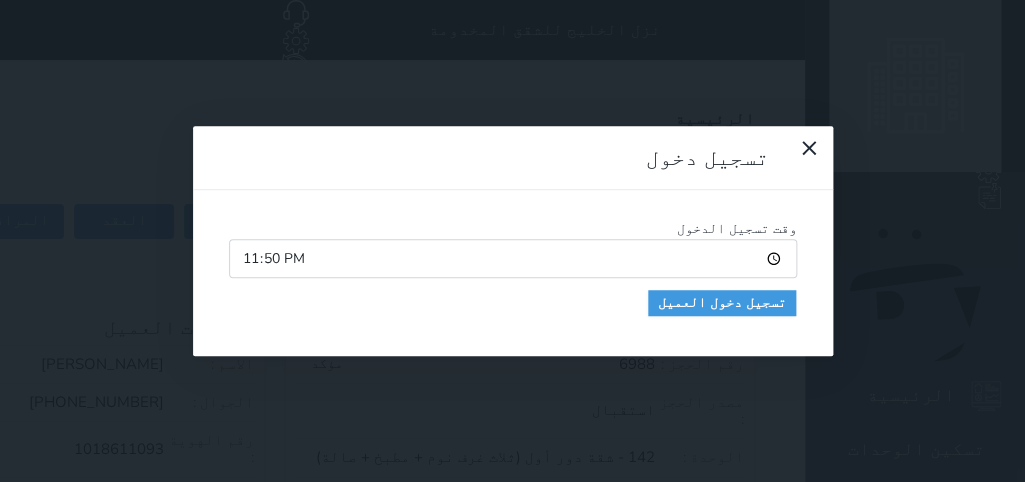 click on "23:50" at bounding box center (513, 258) 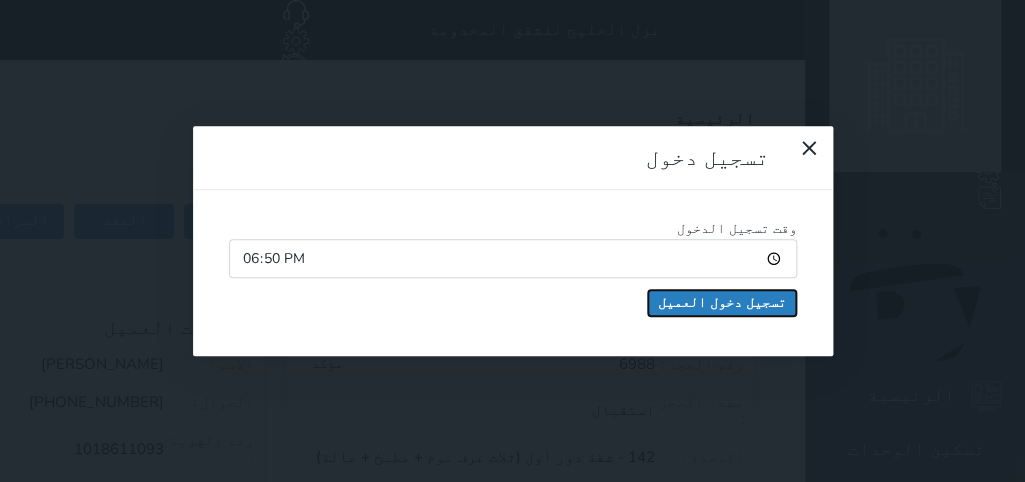 click on "تسجيل دخول العميل" at bounding box center (722, 303) 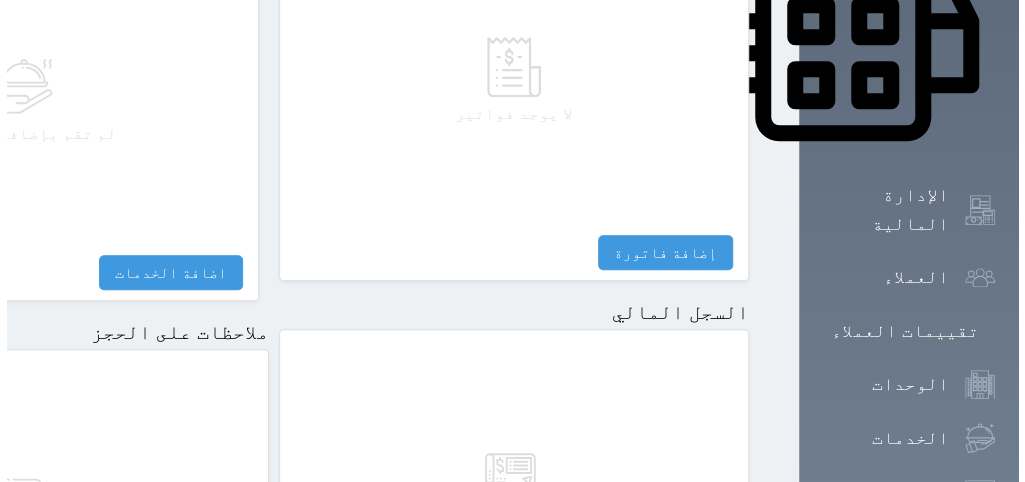 scroll, scrollTop: 1296, scrollLeft: 0, axis: vertical 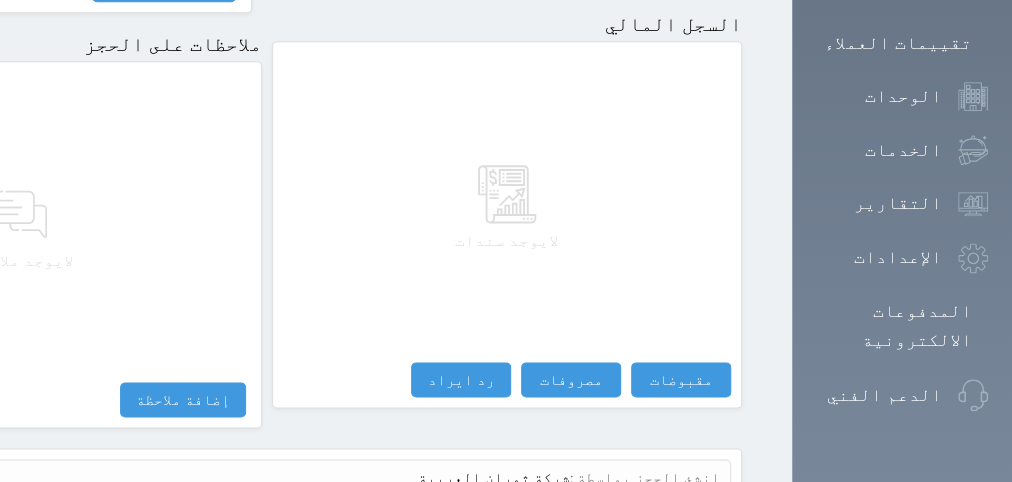 click on "عرض سجل شموس" at bounding box center [666, 525] 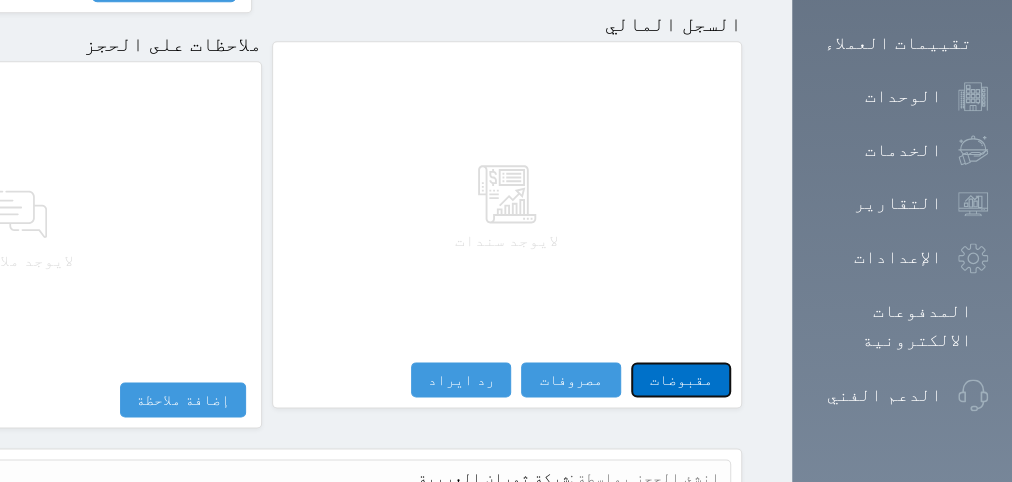 click on "مقبوضات" at bounding box center (681, 379) 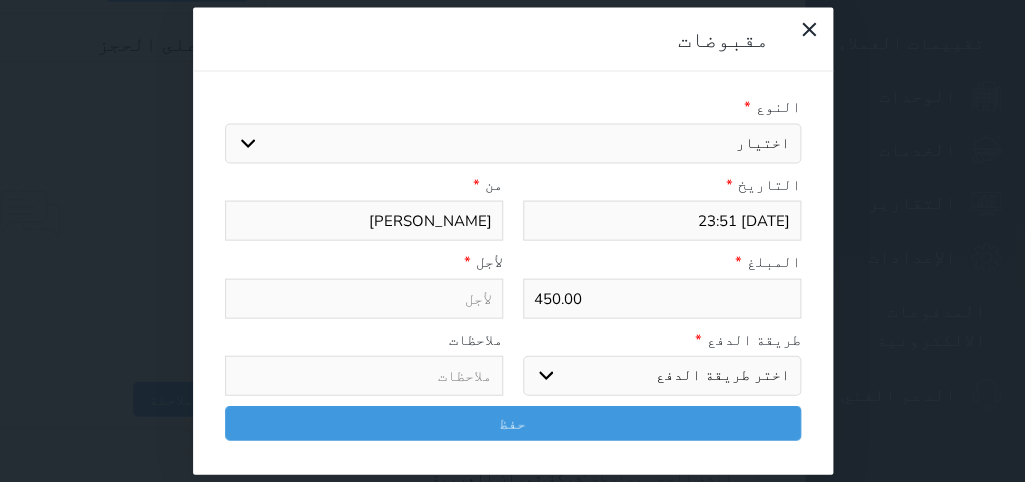 select 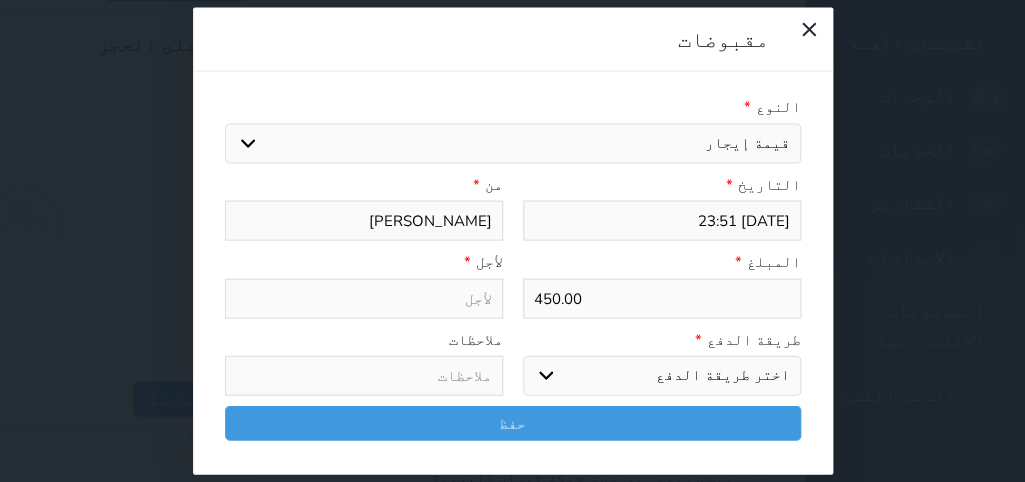 select 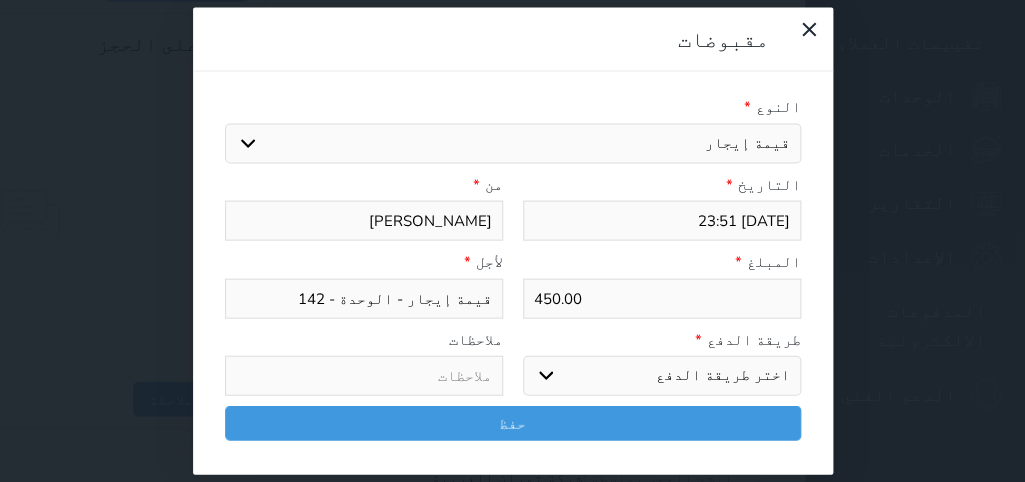 click on "اختر طريقة الدفع   دفع نقدى   تحويل بنكى   مدى   بطاقة ائتمان   آجل" at bounding box center [662, 376] 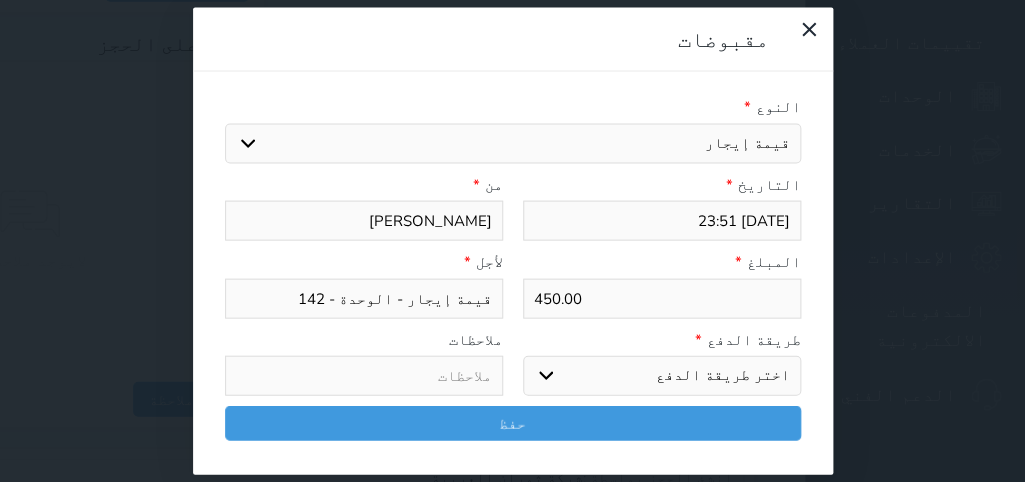 select on "mada" 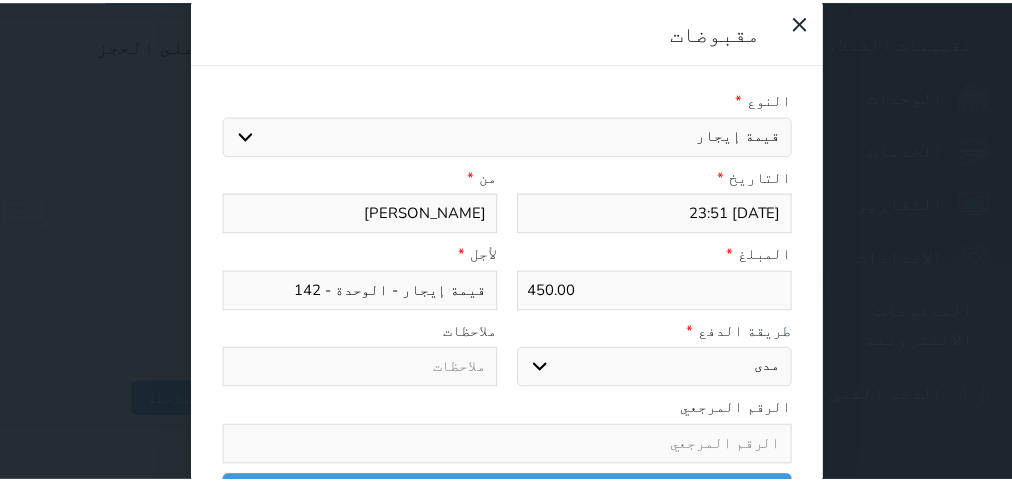 scroll, scrollTop: 35, scrollLeft: 0, axis: vertical 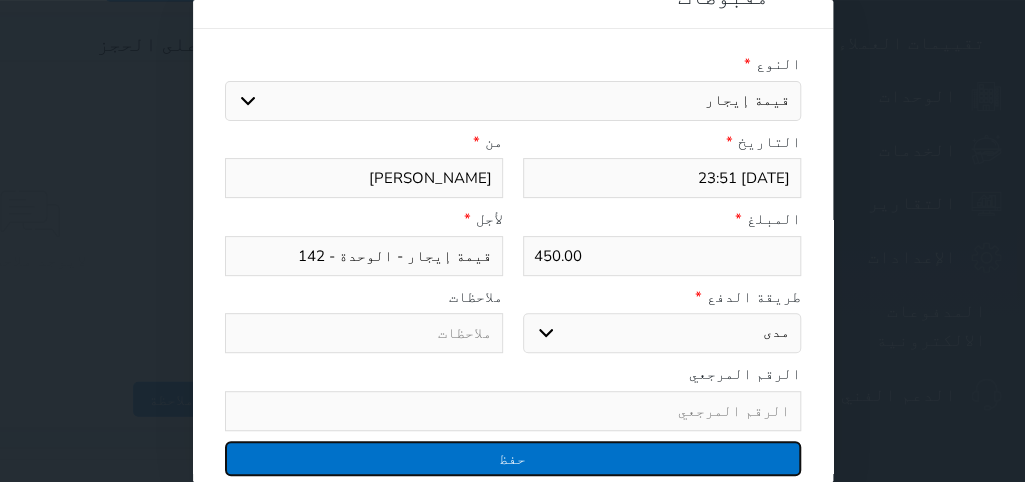 click on "حفظ" at bounding box center [513, 458] 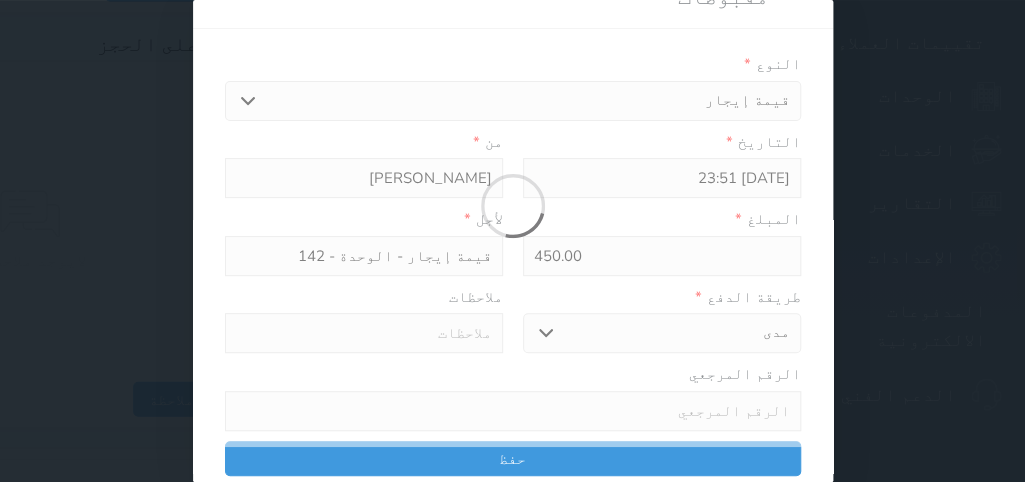 select 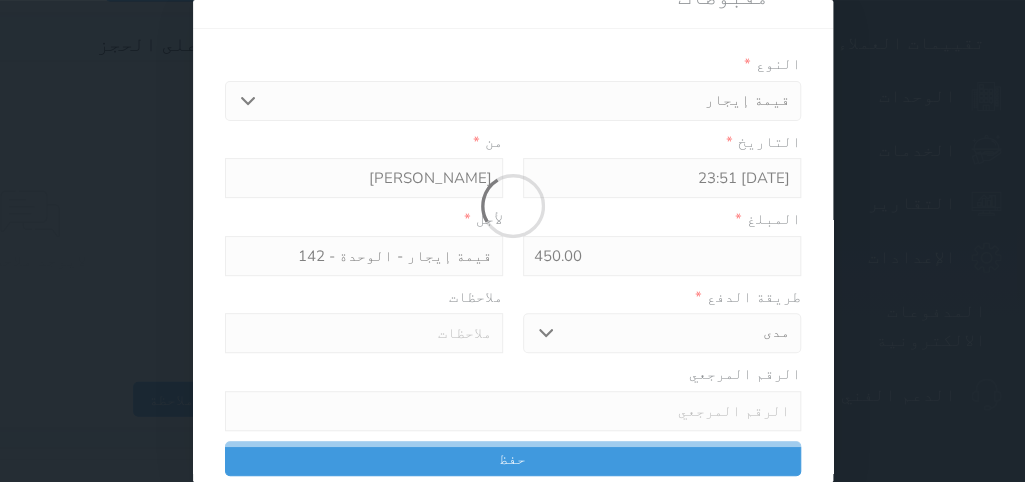 type 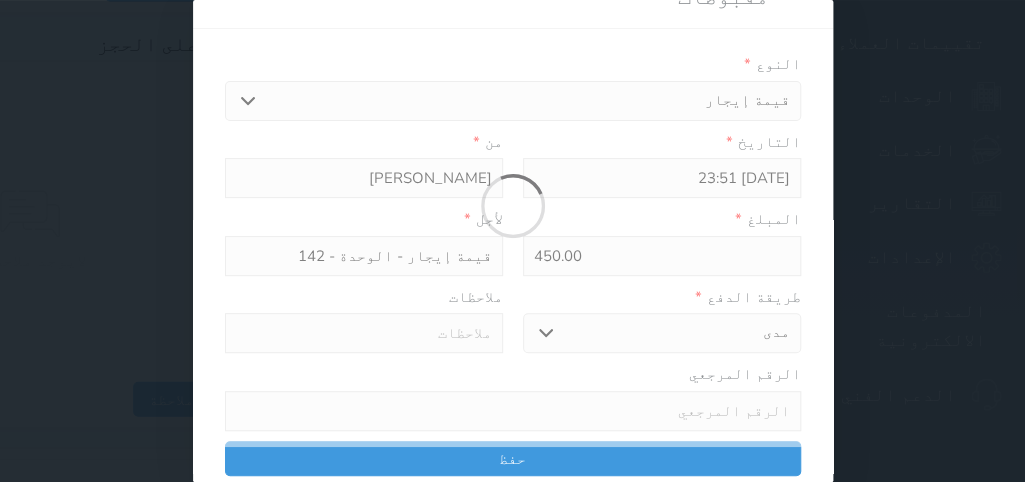 type on "0" 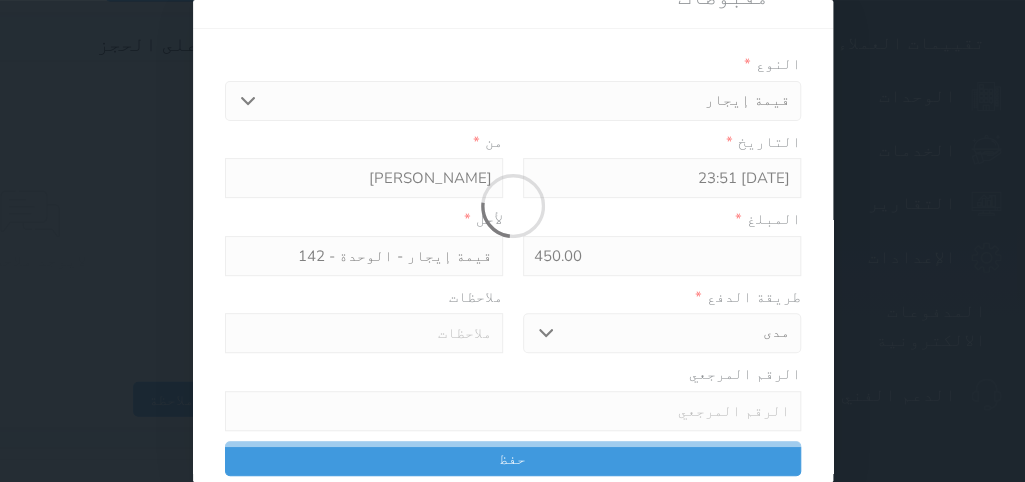 select 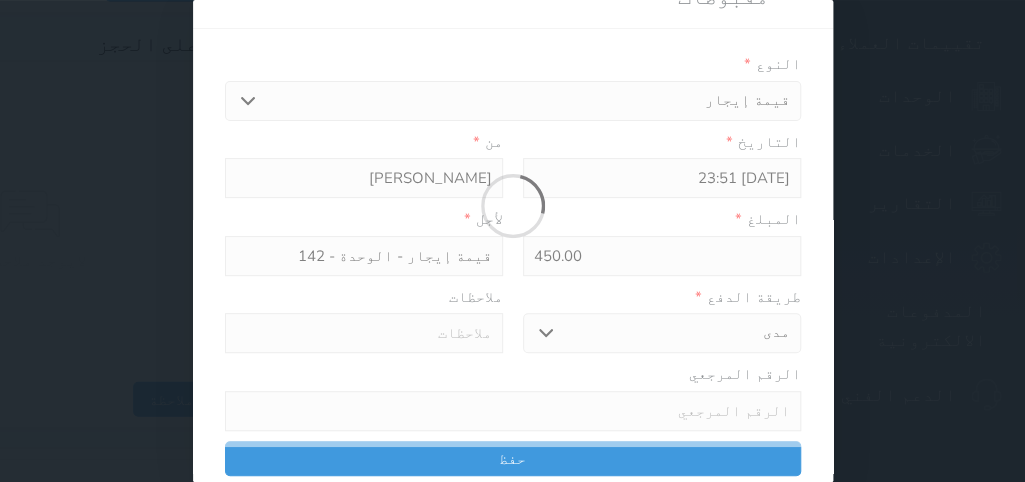 type on "0" 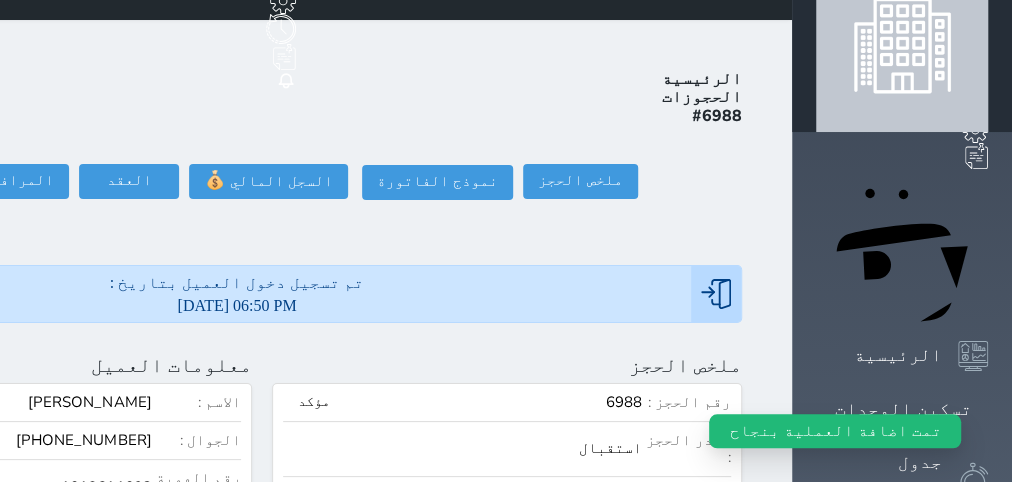 scroll, scrollTop: 0, scrollLeft: 0, axis: both 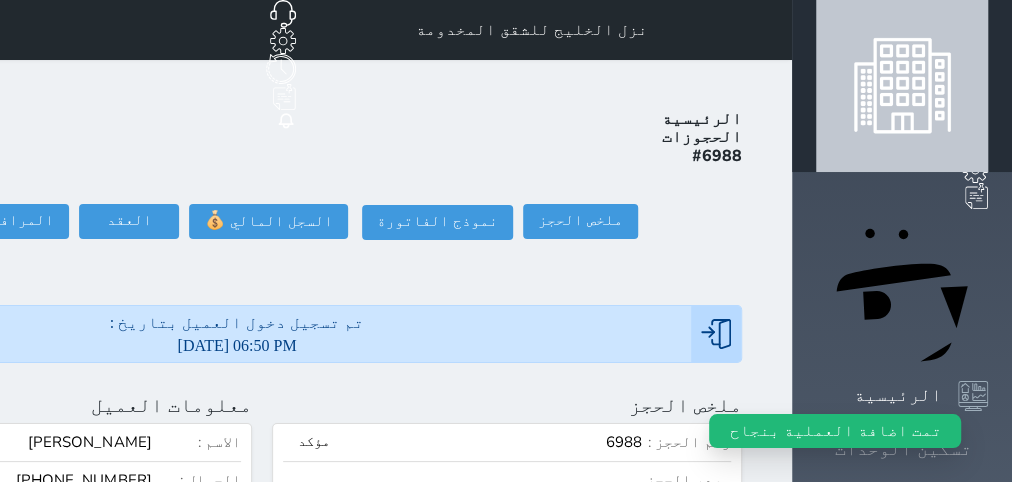 click on "تسكين الوحدات" at bounding box center (903, 449) 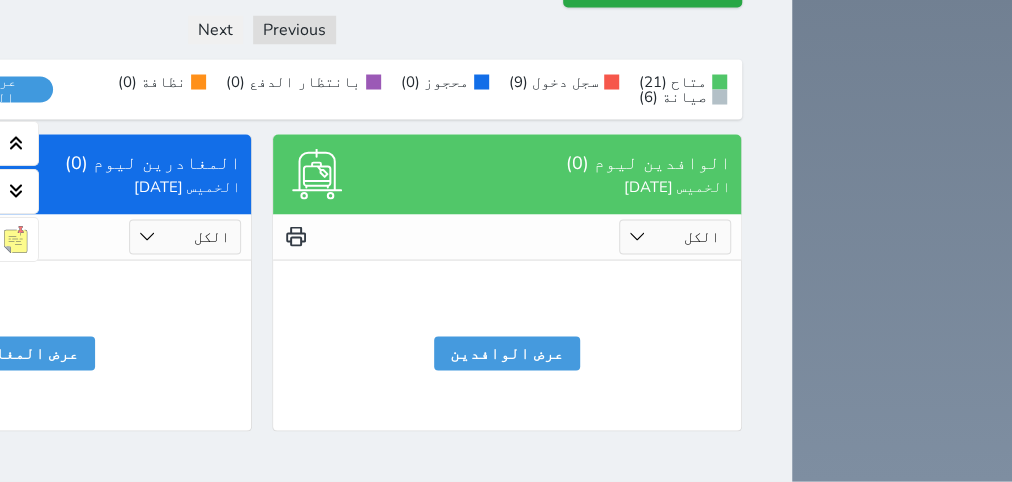 scroll, scrollTop: 2094, scrollLeft: 0, axis: vertical 